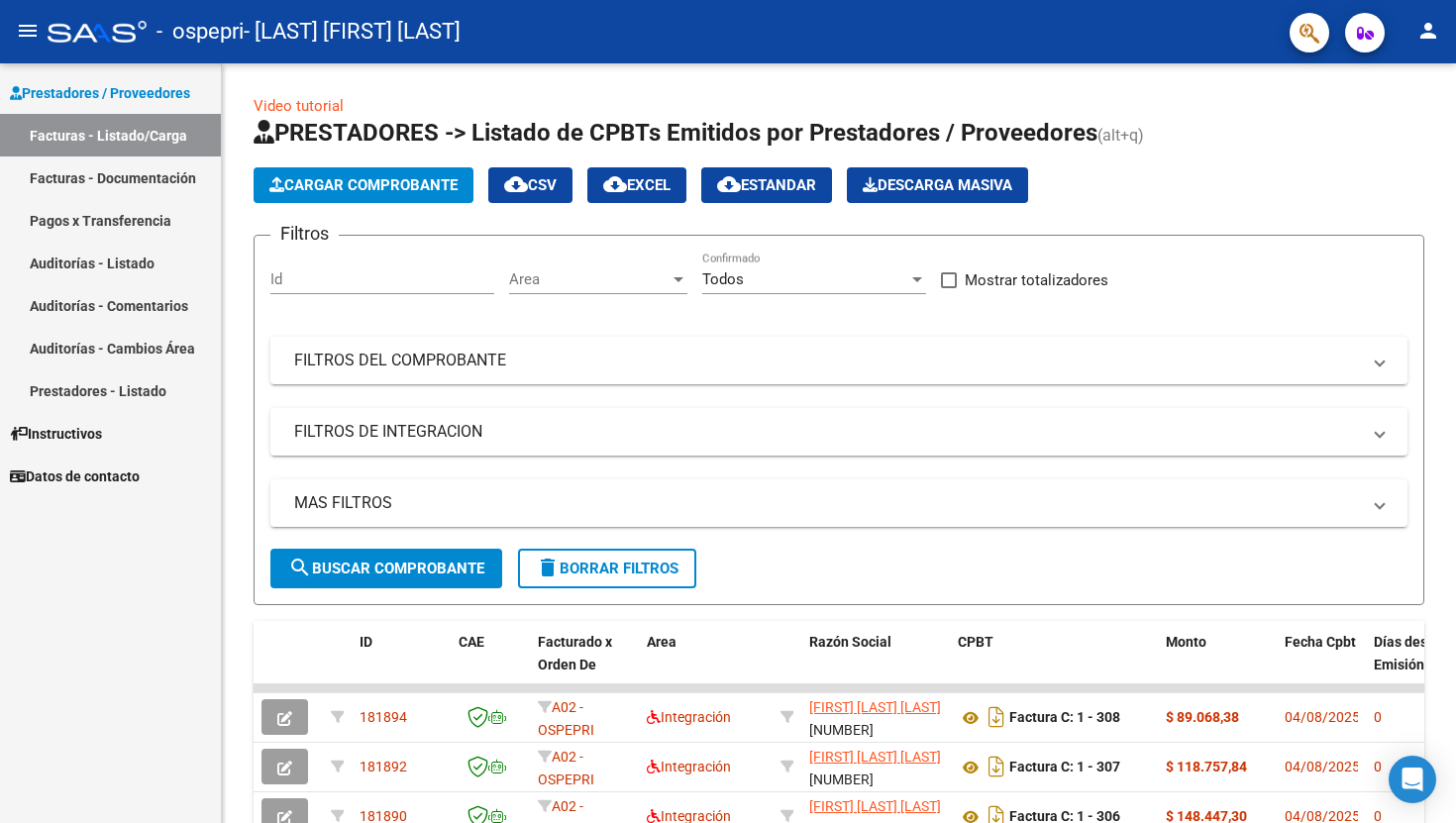 scroll, scrollTop: 0, scrollLeft: 0, axis: both 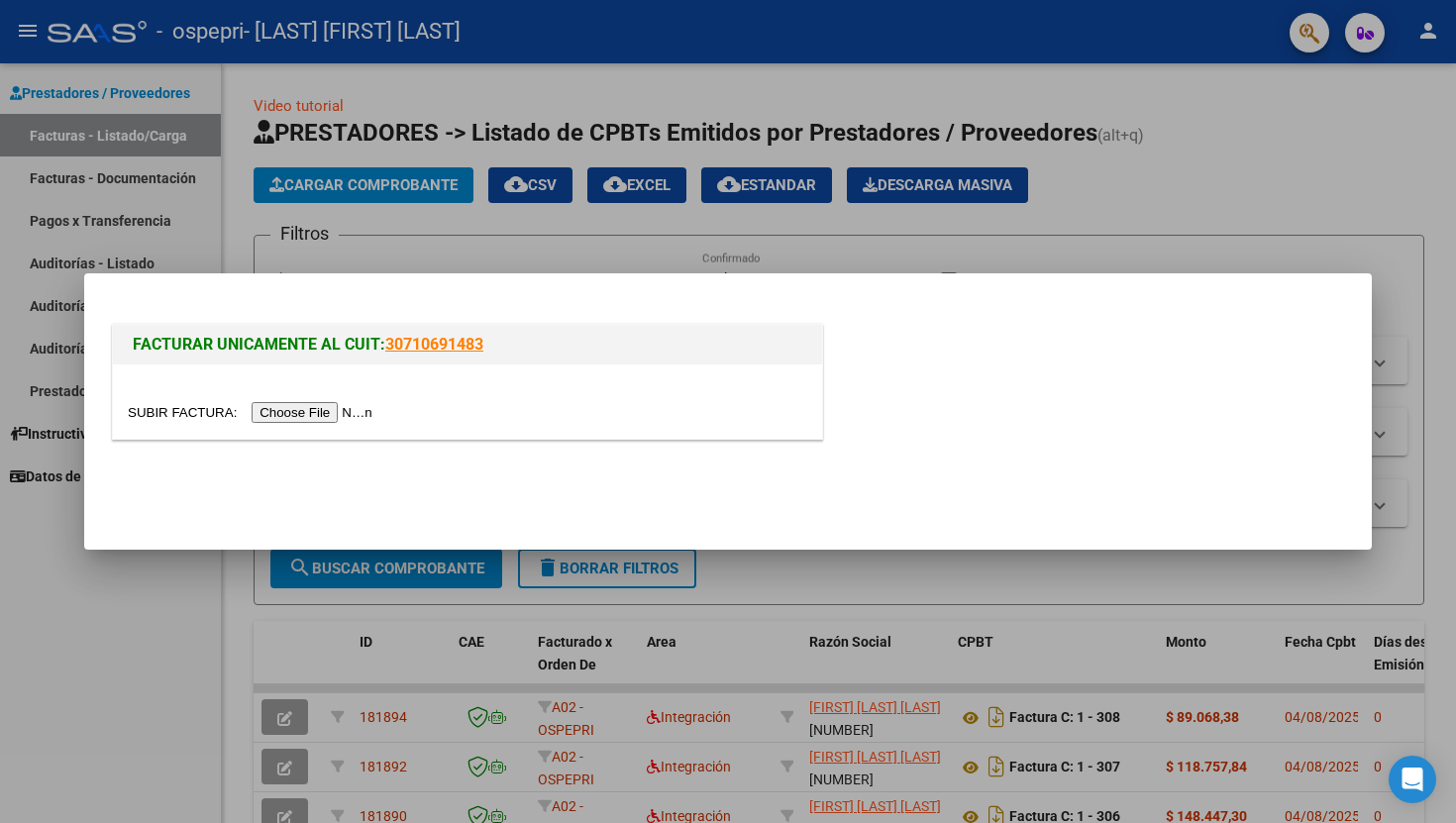 click at bounding box center [253, 412] 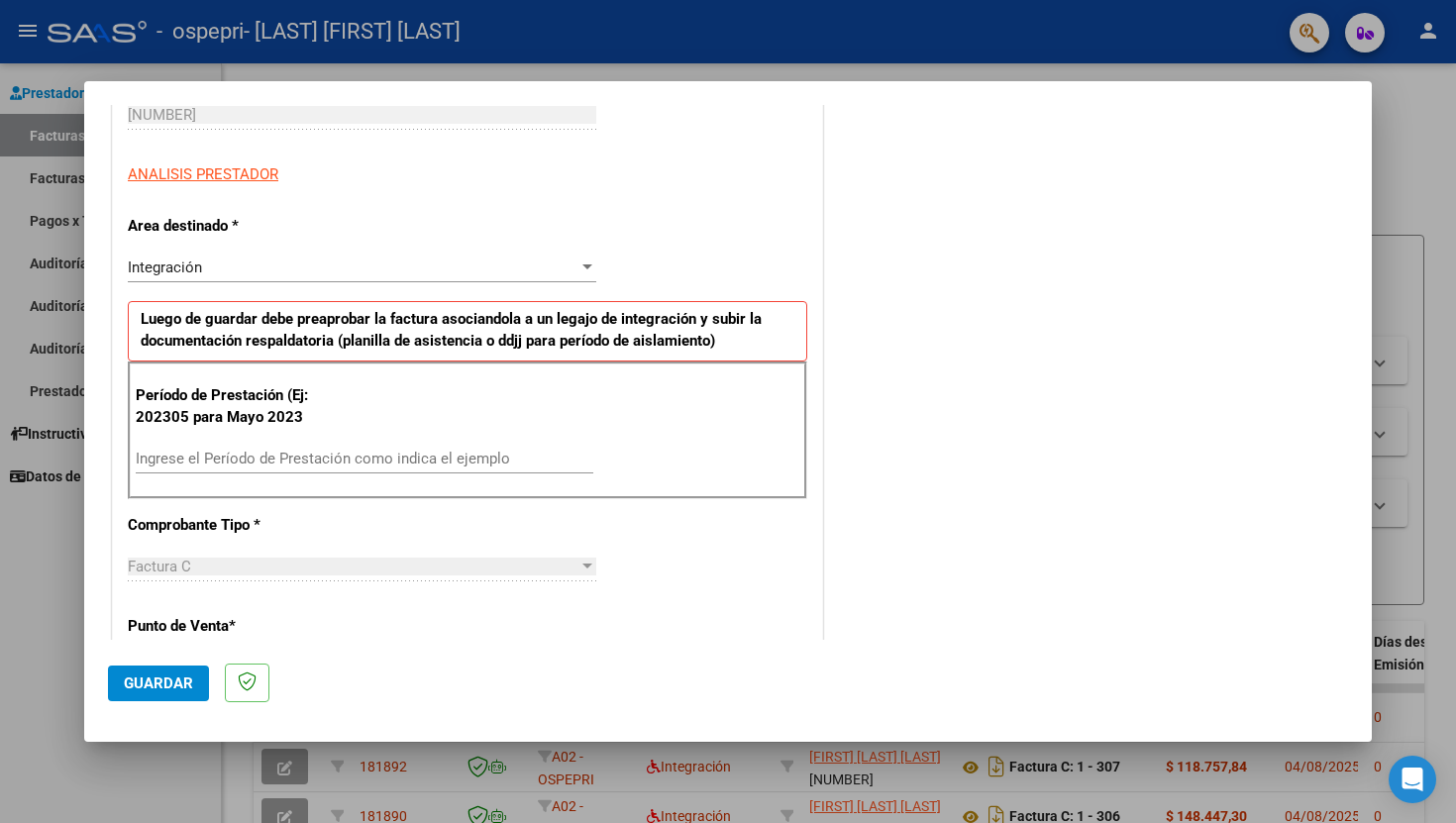 scroll, scrollTop: 331, scrollLeft: 0, axis: vertical 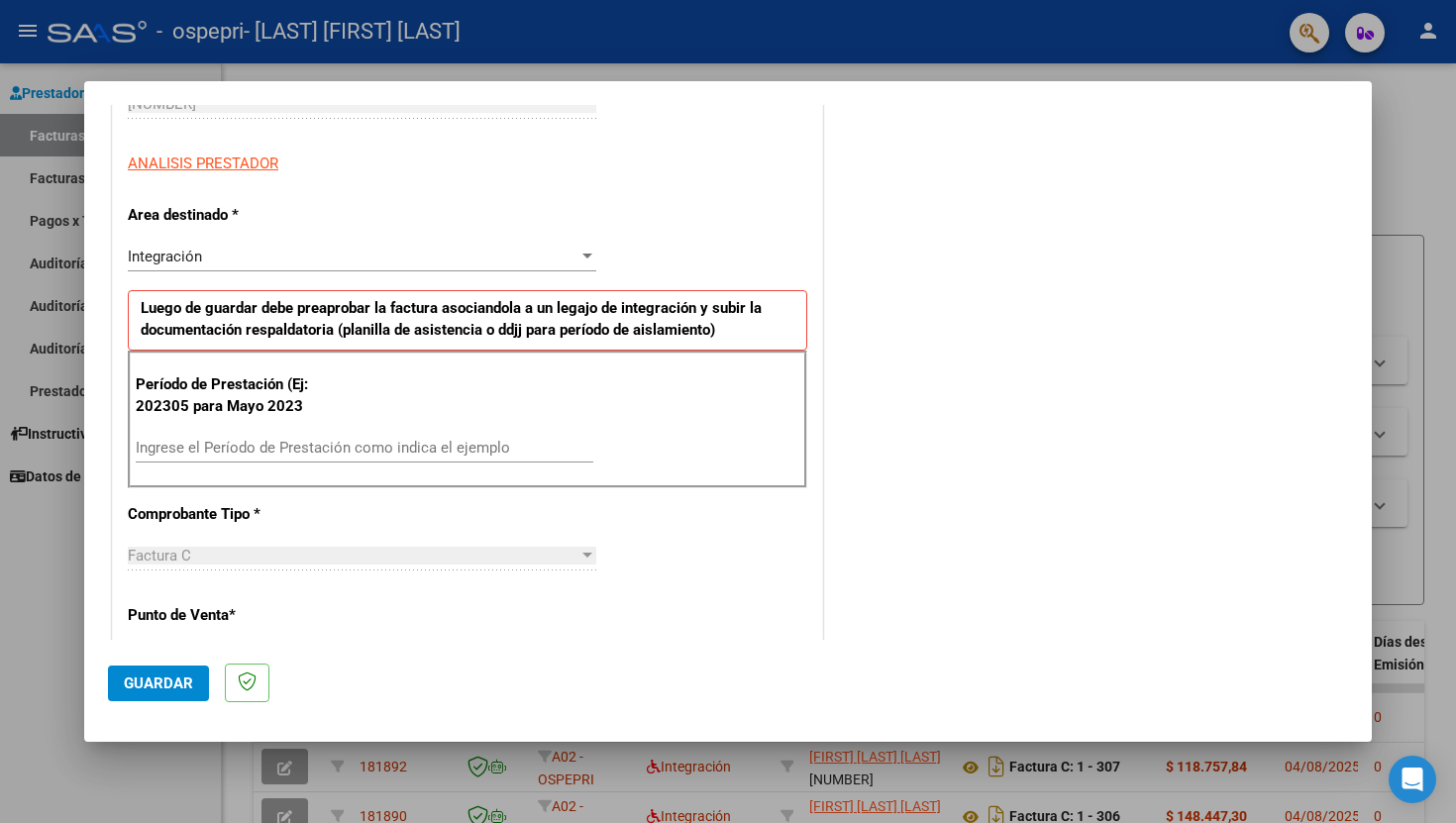 click on "Ingrese el Período de Prestación como indica el ejemplo" at bounding box center (364, 448) 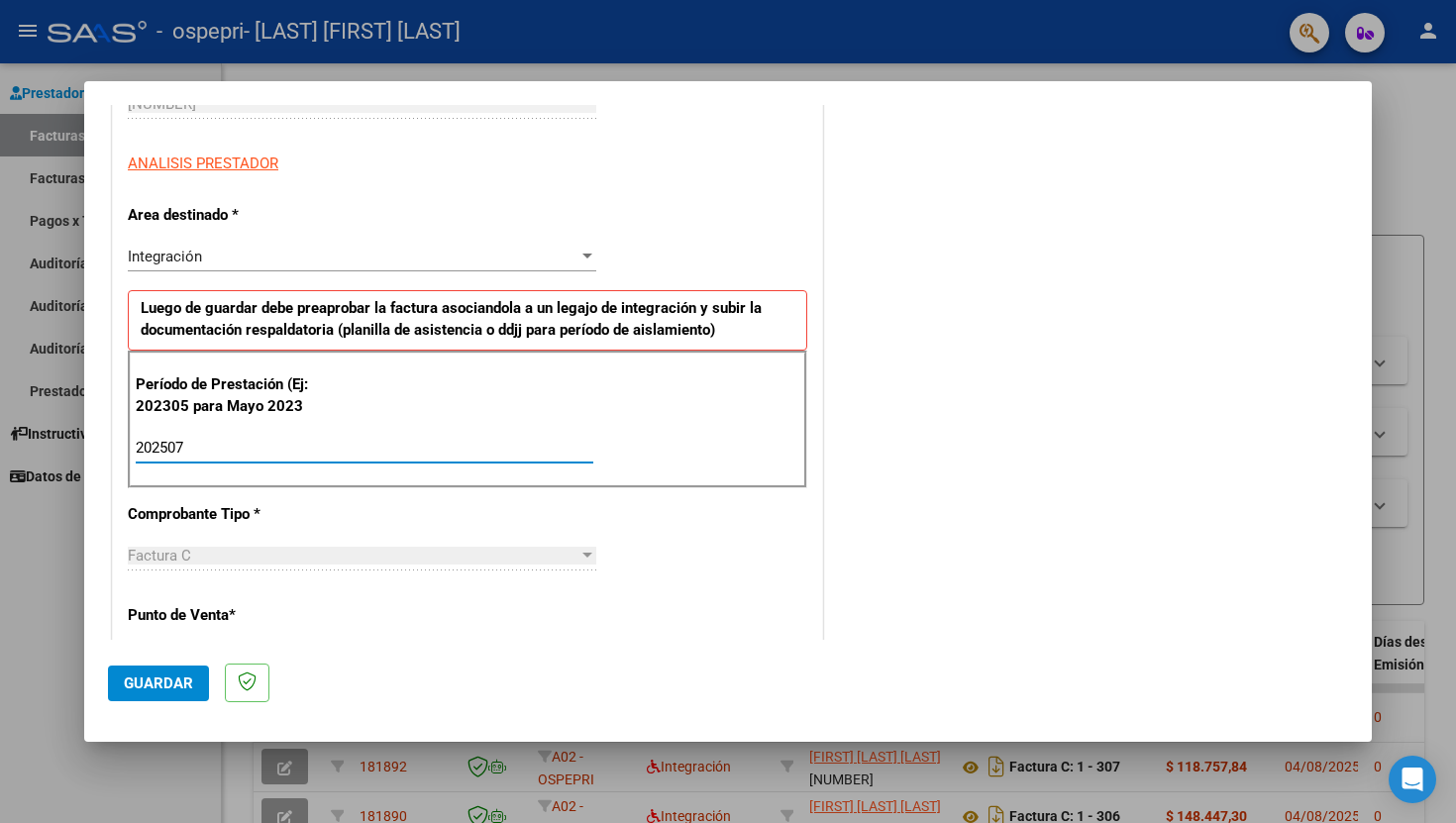 type on "202507" 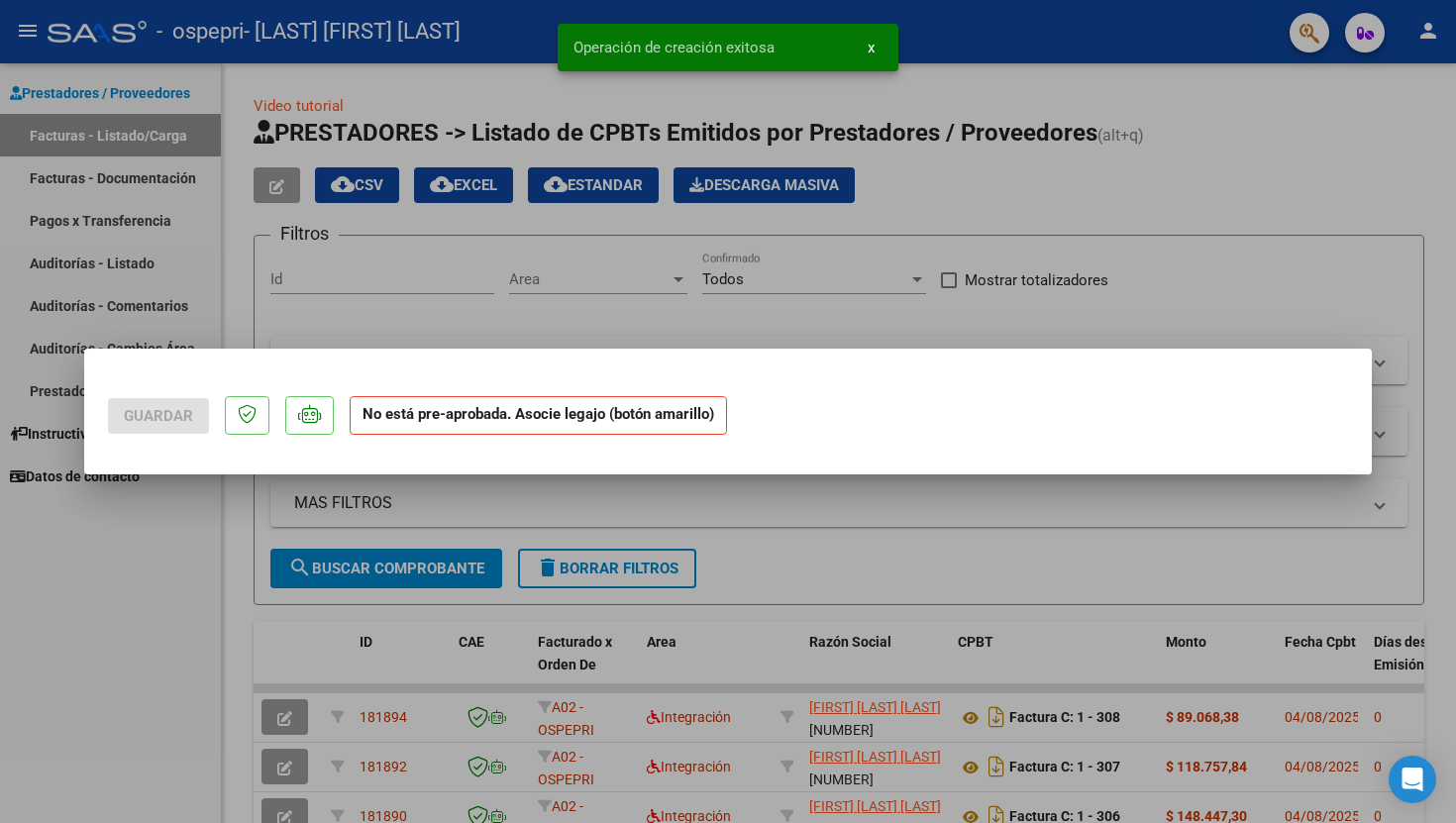 scroll, scrollTop: 0, scrollLeft: 0, axis: both 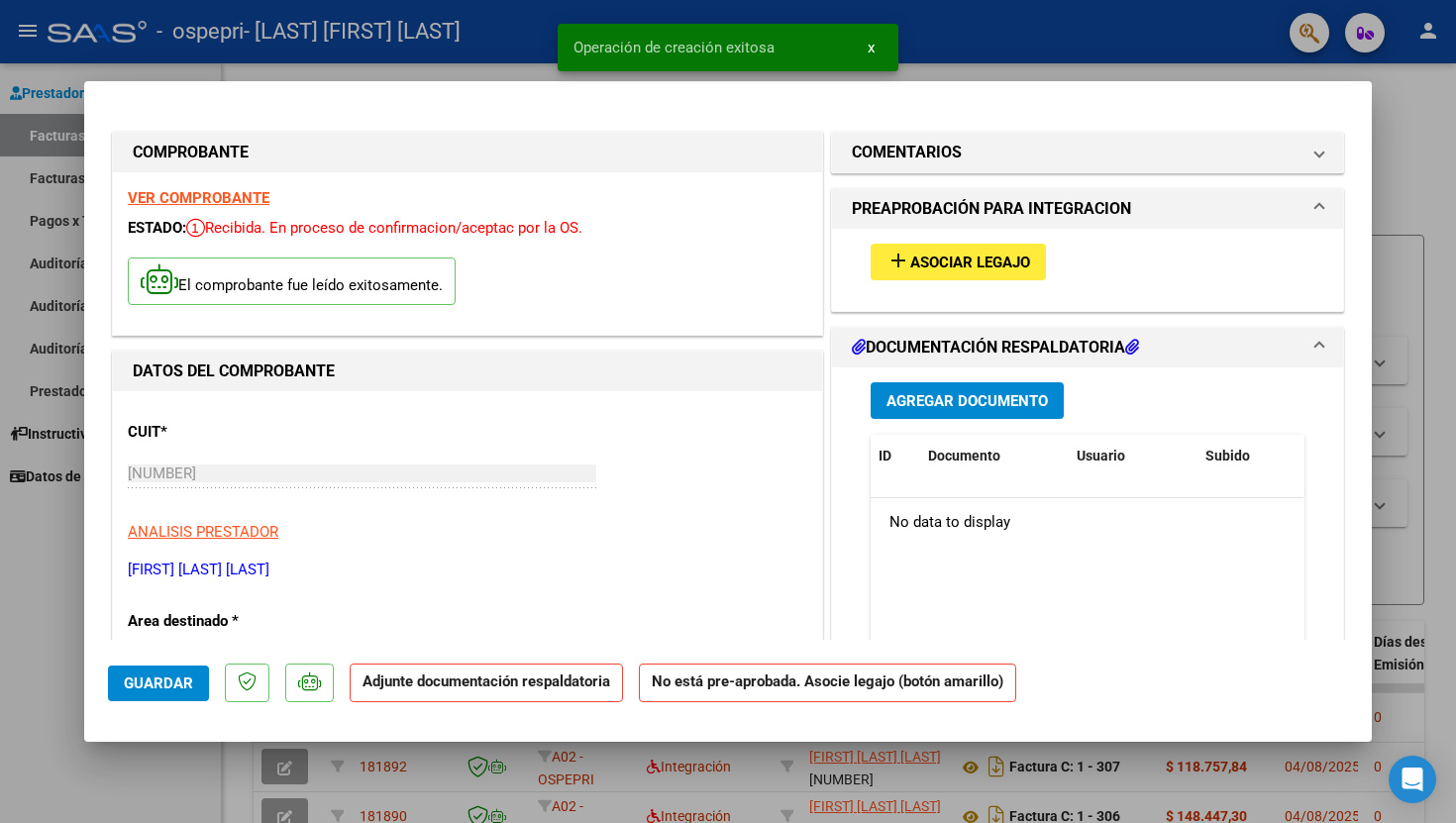 click on "add Asociar Legajo" at bounding box center [958, 261] 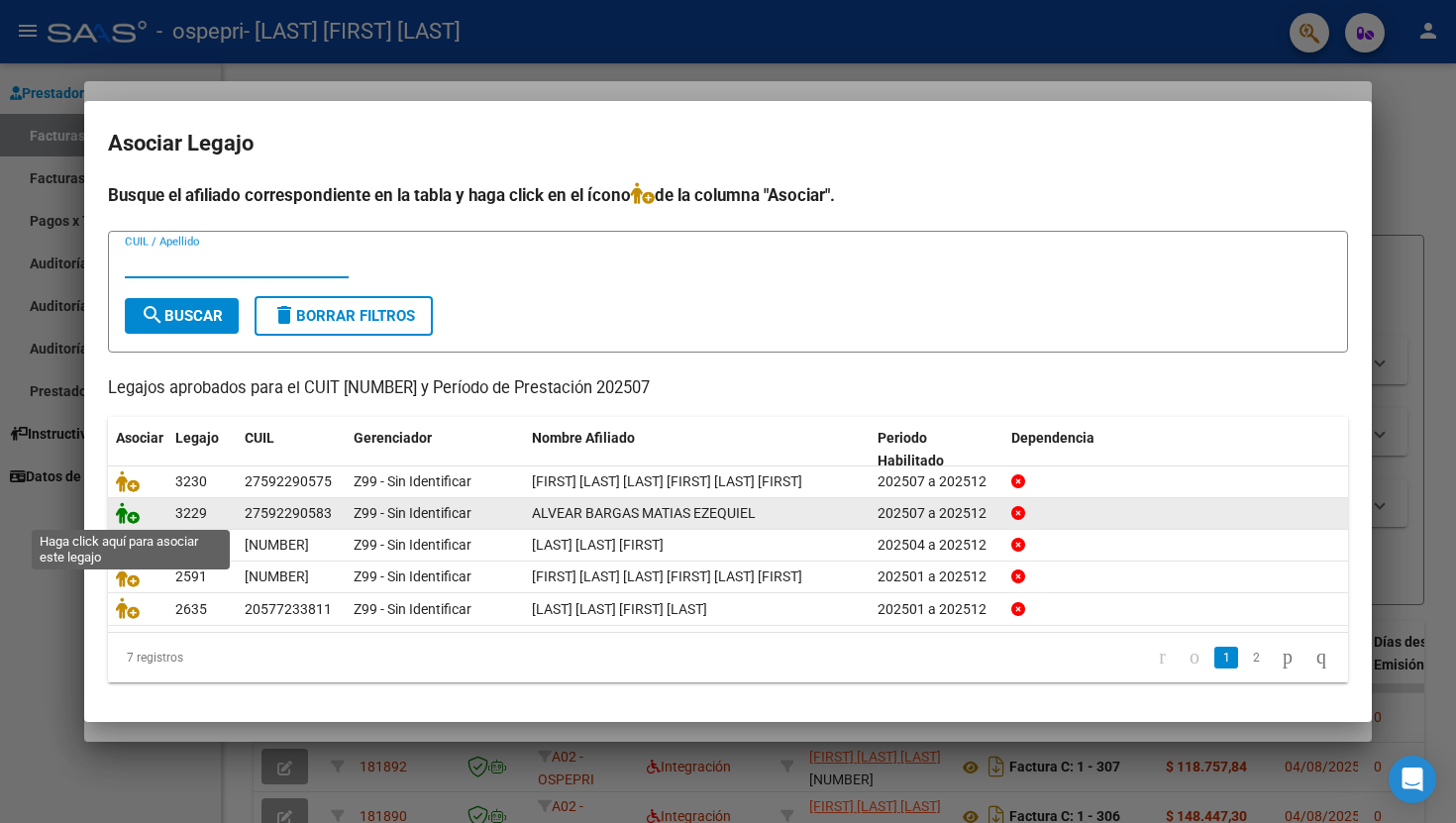 click 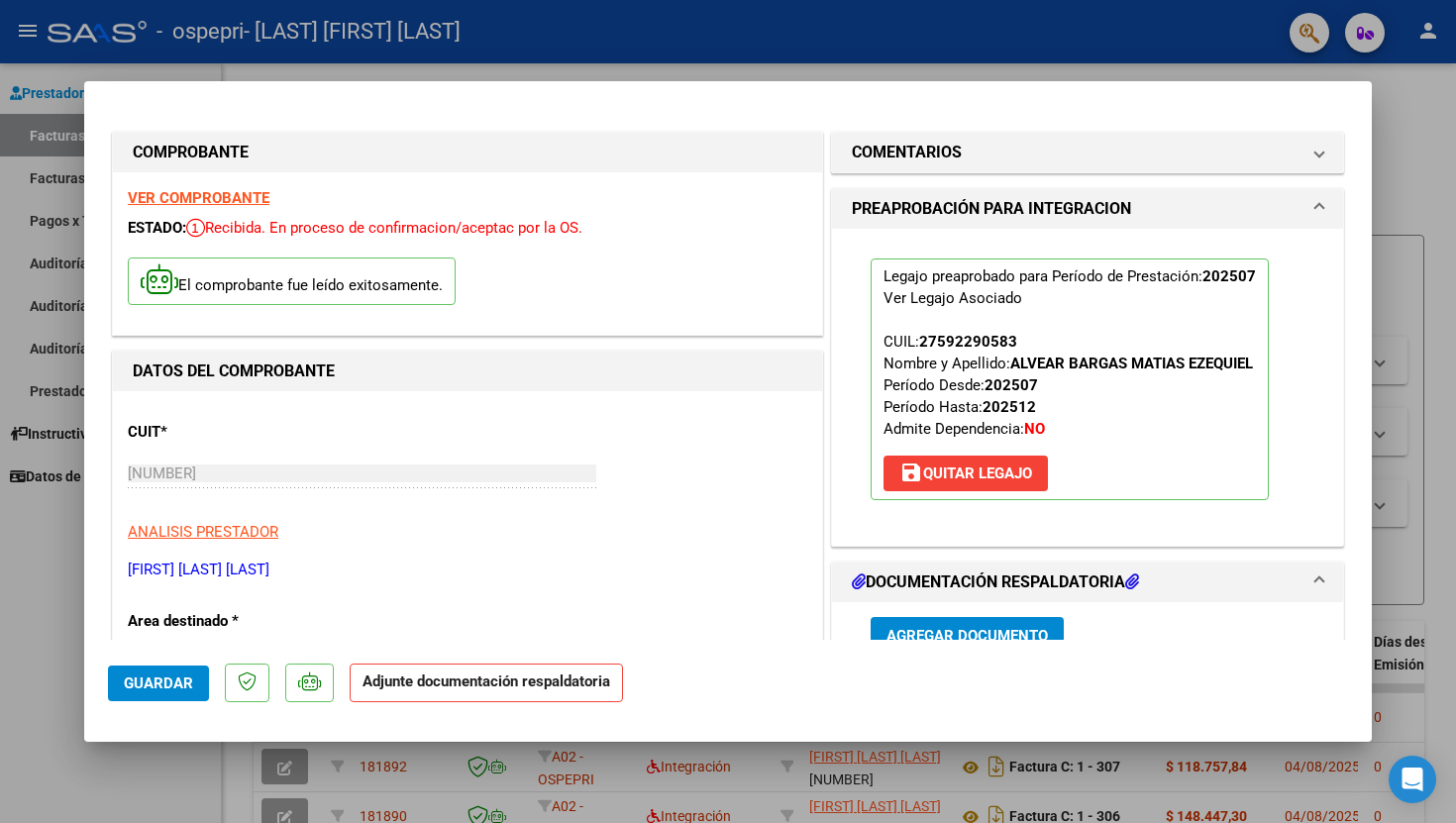 click on "Agregar Documento" at bounding box center [967, 636] 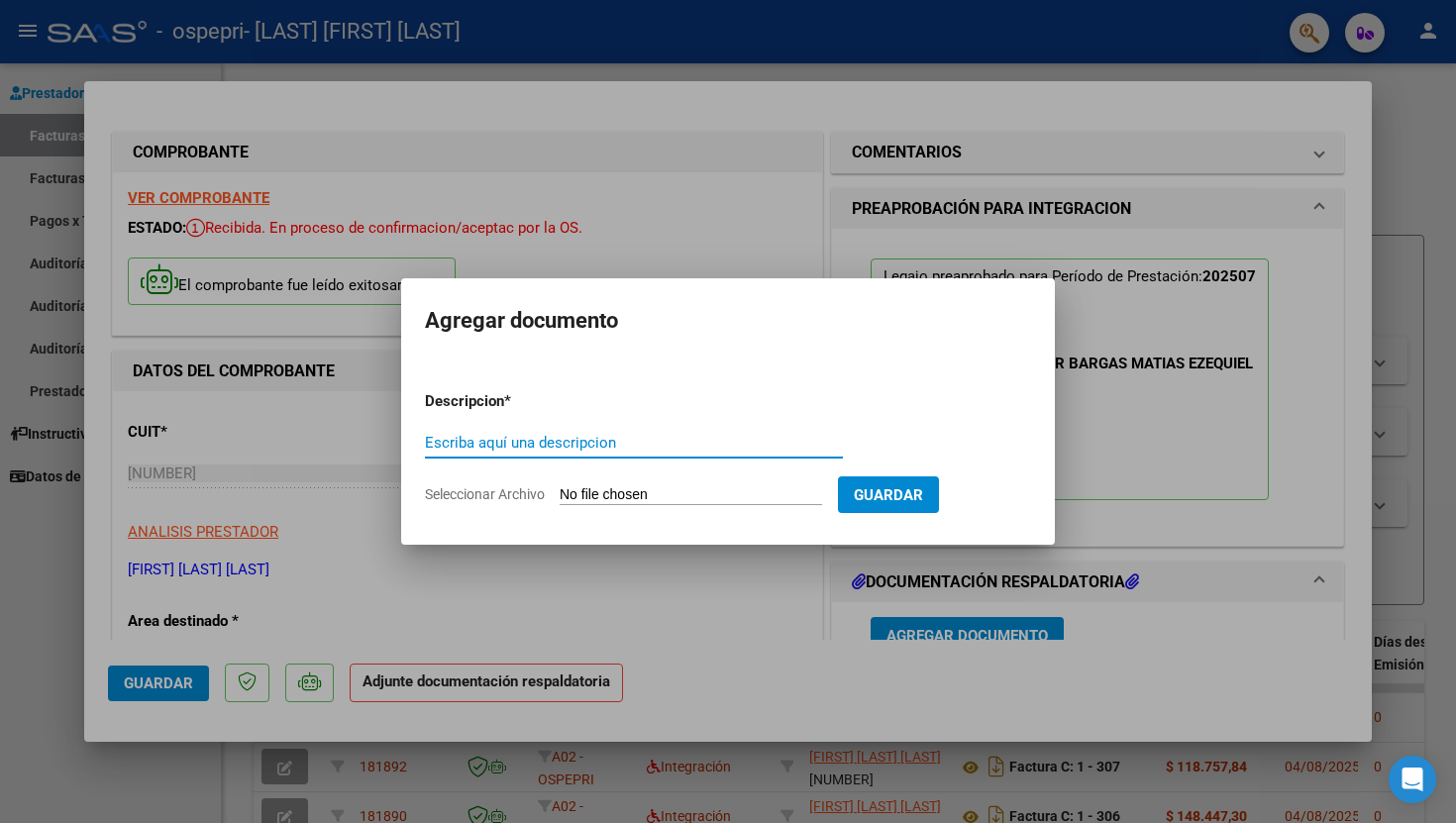 click on "Seleccionar Archivo" at bounding box center (690, 495) 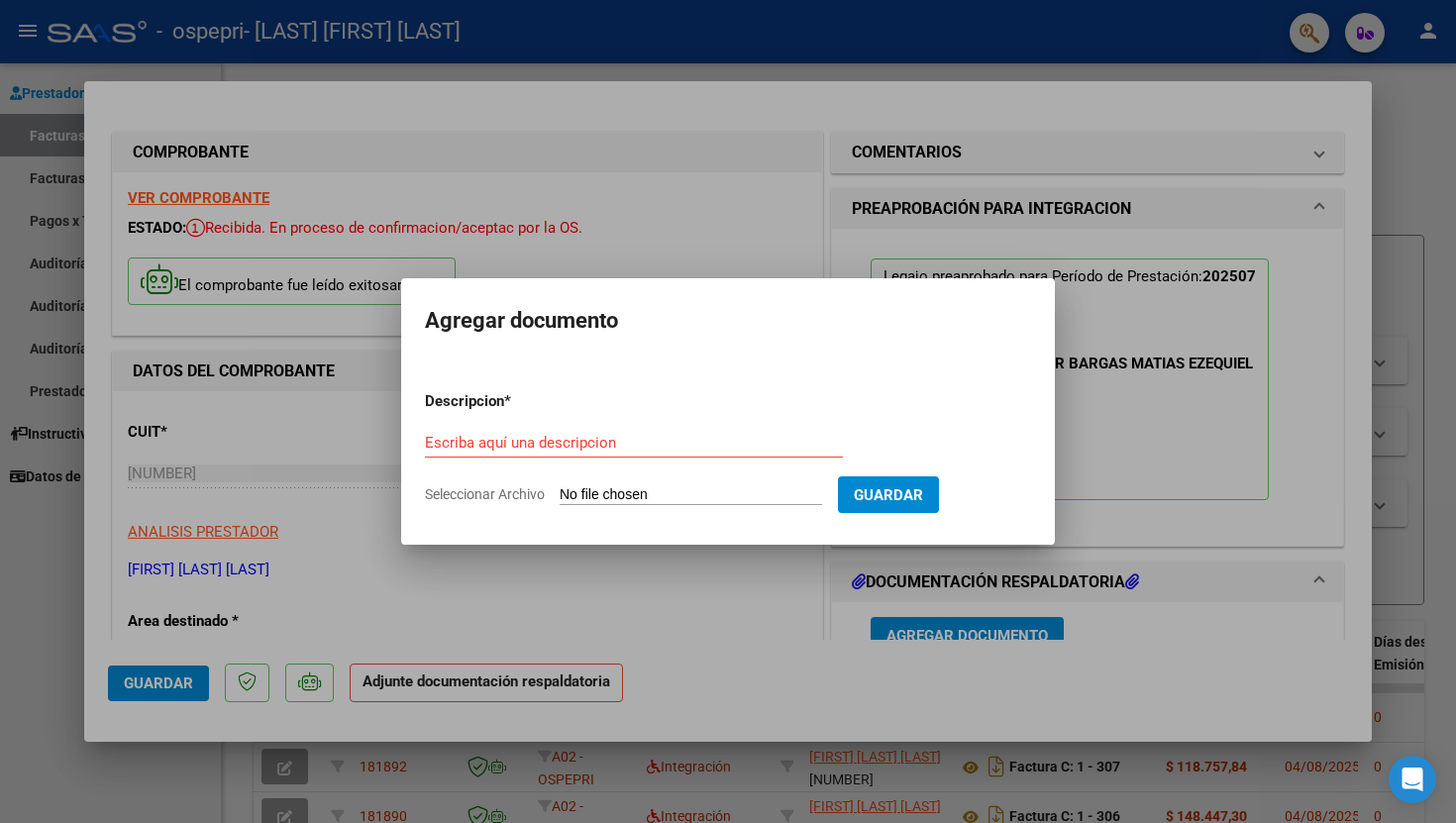 type on "C:\fakepath\WhatsApp Image 2025-08-04 at 19.35.27.jpeg" 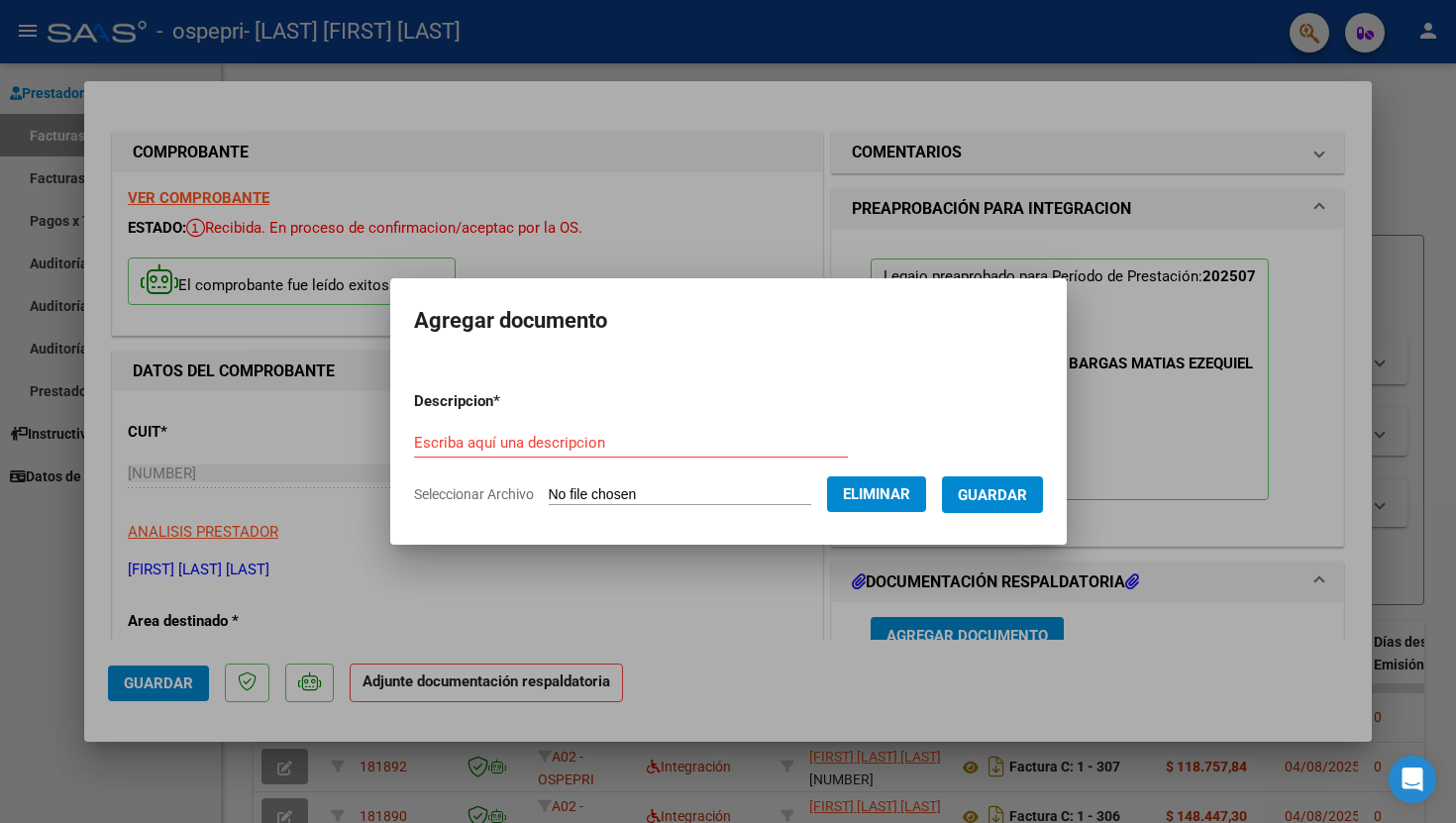 click on "Escriba aquí una descripcion" at bounding box center [631, 443] 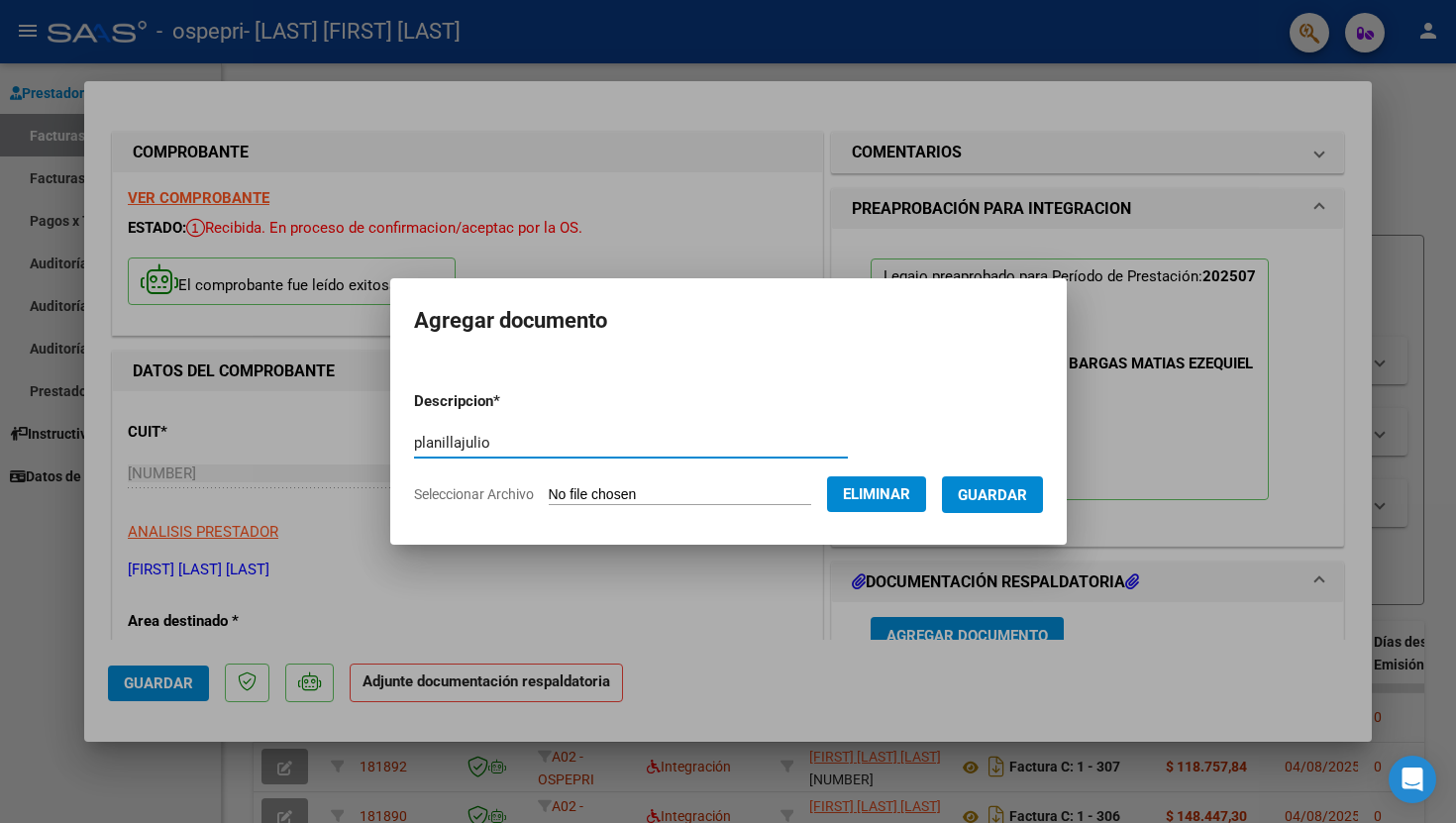 type on "planillajulio" 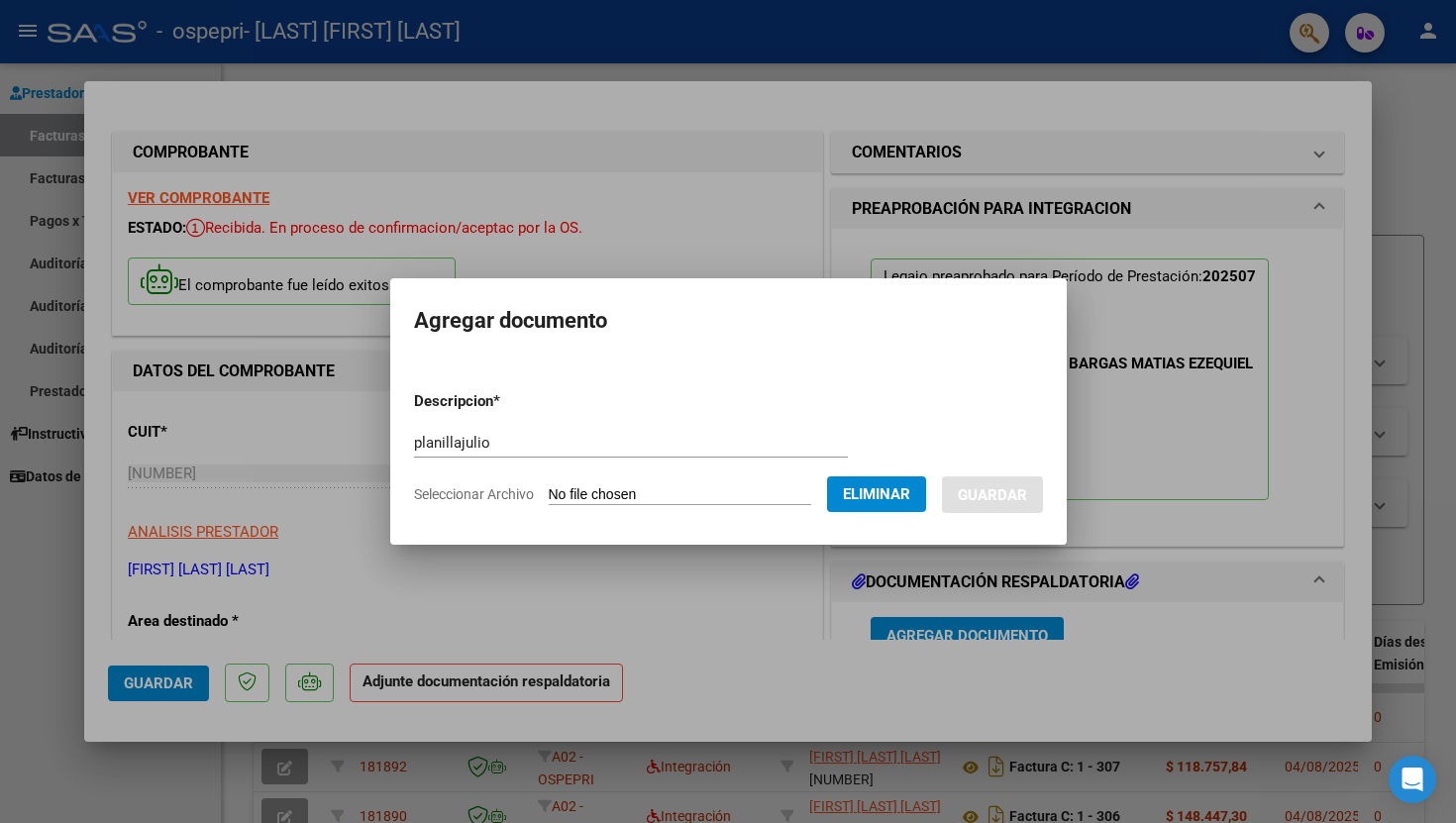 scroll, scrollTop: 13, scrollLeft: 0, axis: vertical 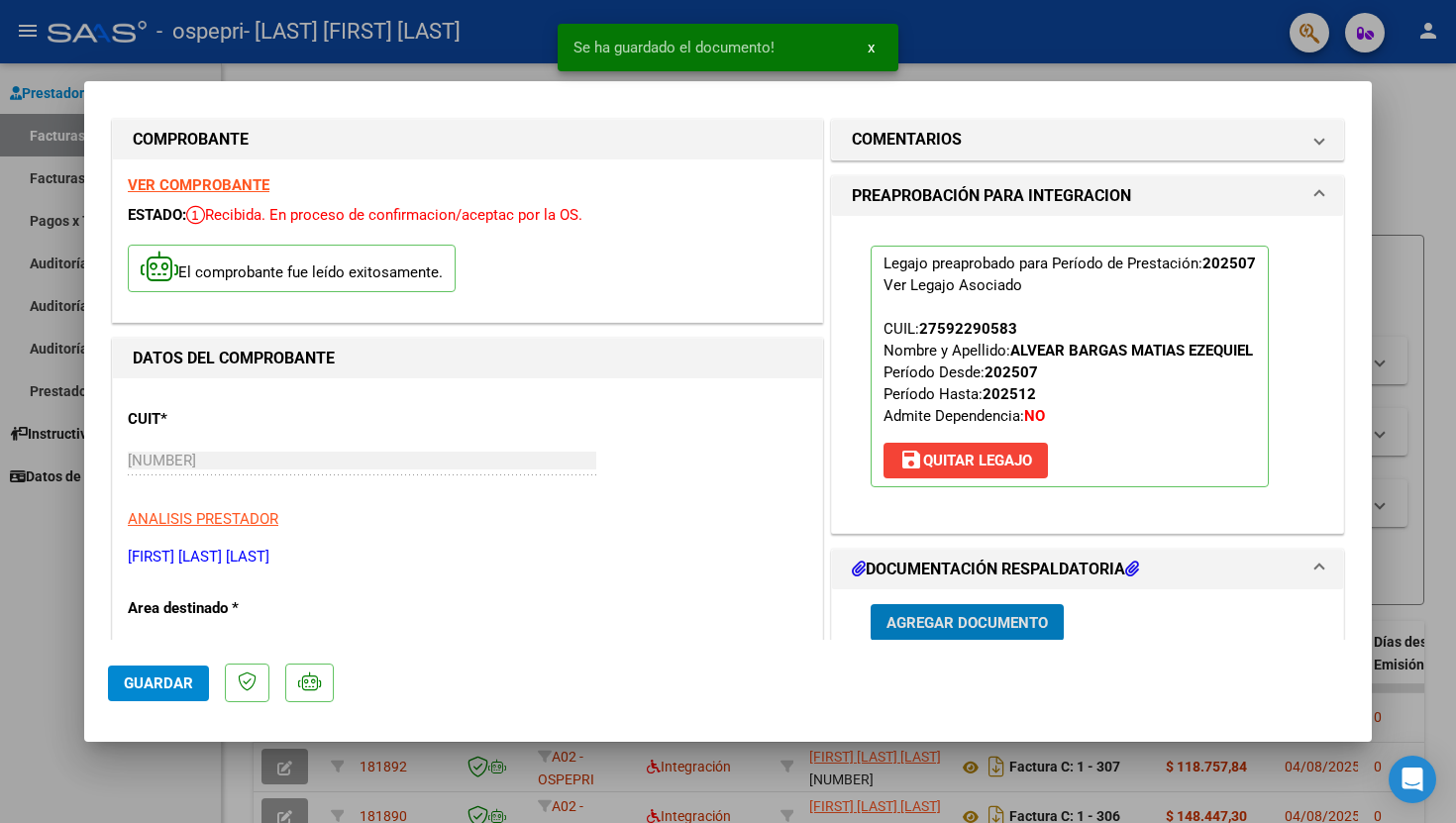 click on "Guardar" 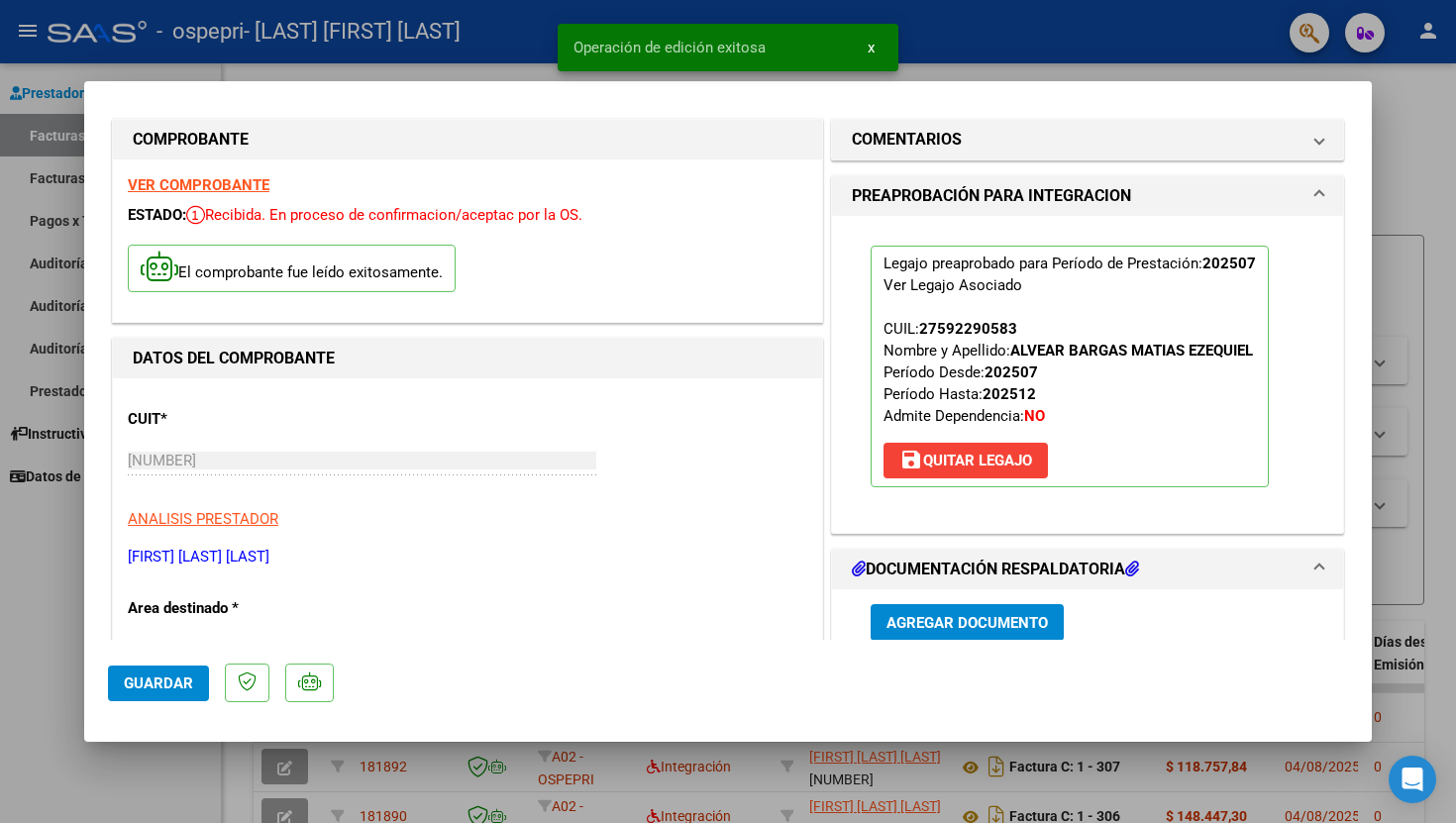 click at bounding box center (728, 411) 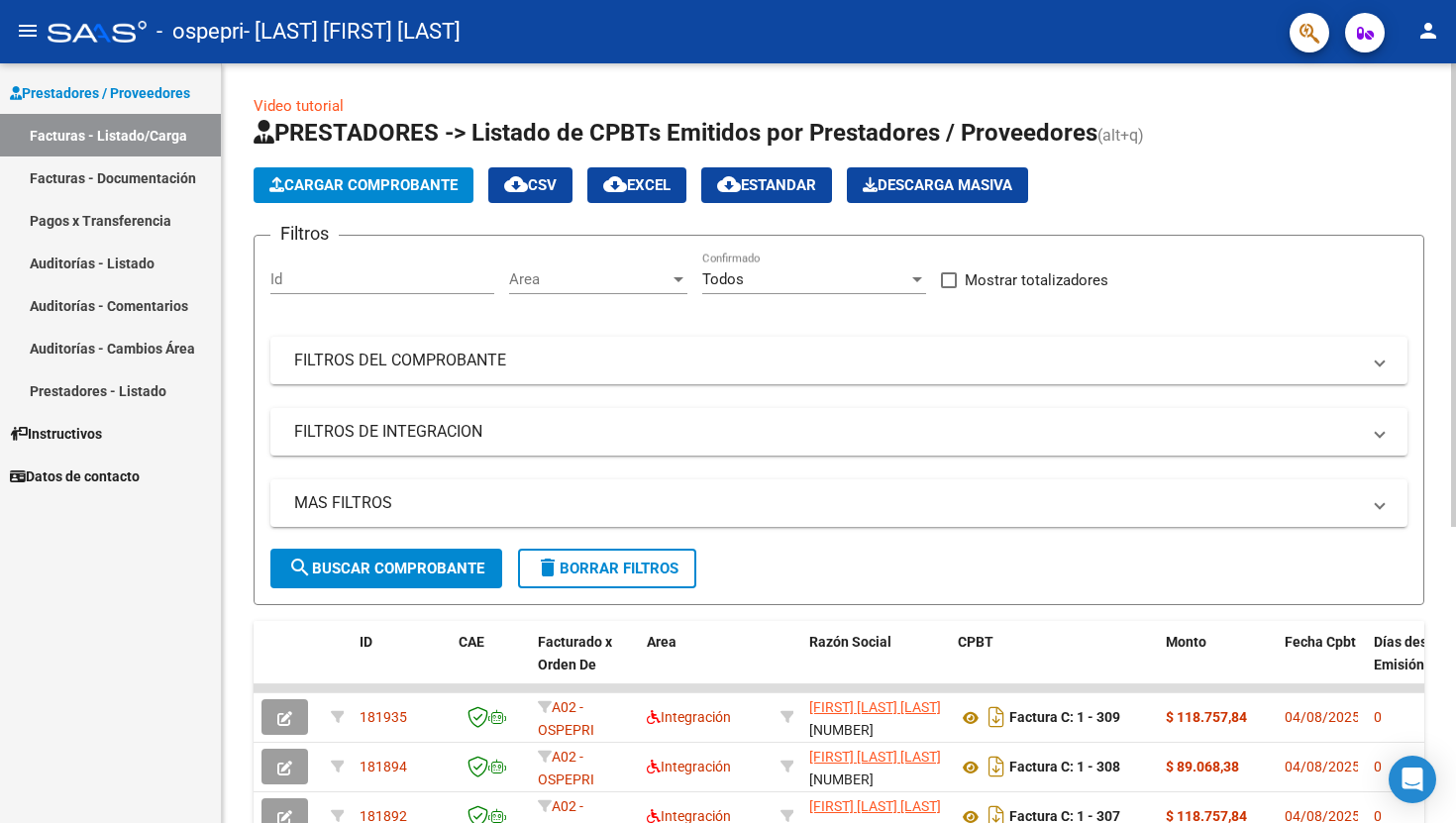 click on "Cargar Comprobante" 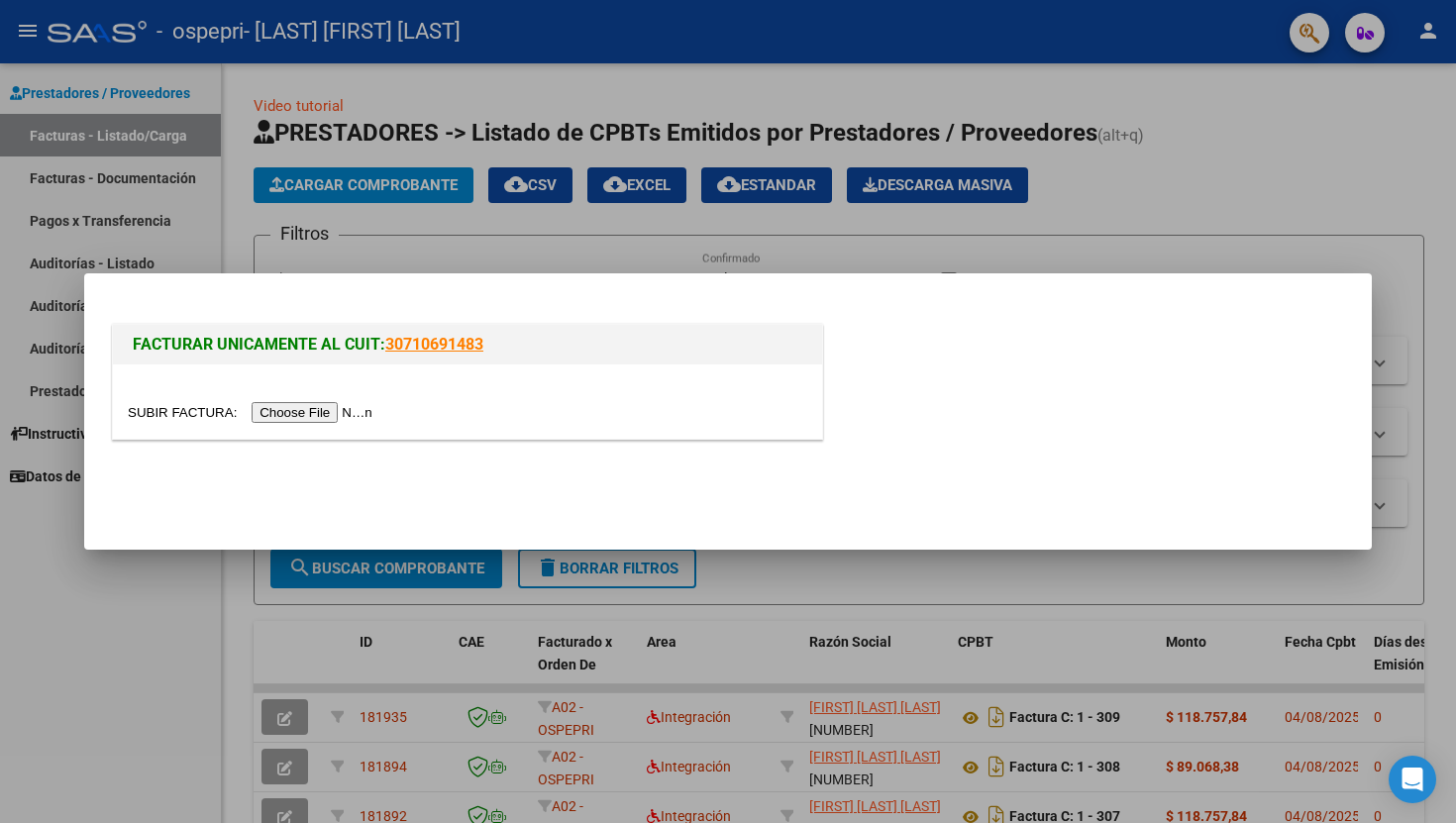 click at bounding box center (253, 412) 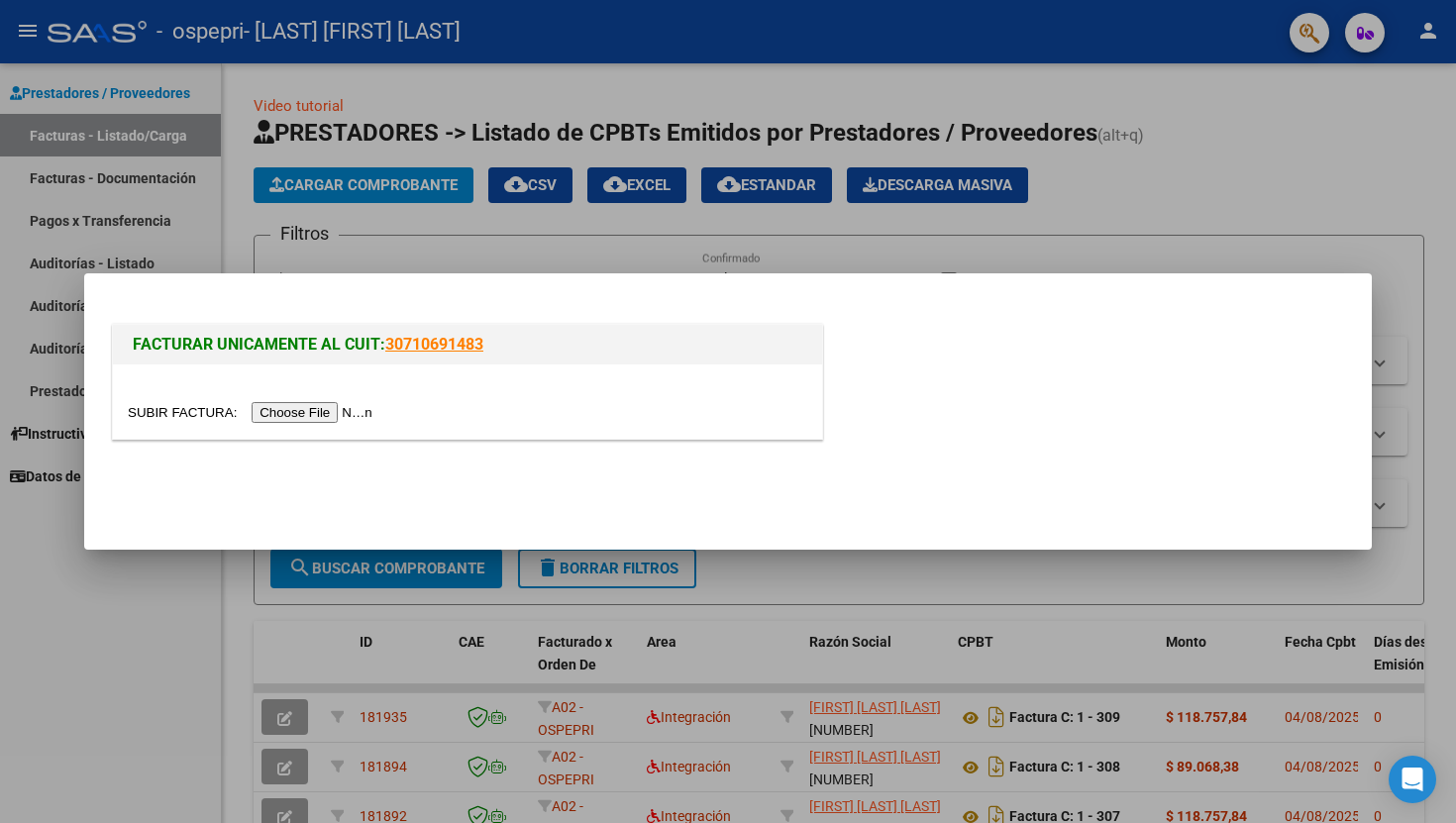 click at bounding box center [253, 412] 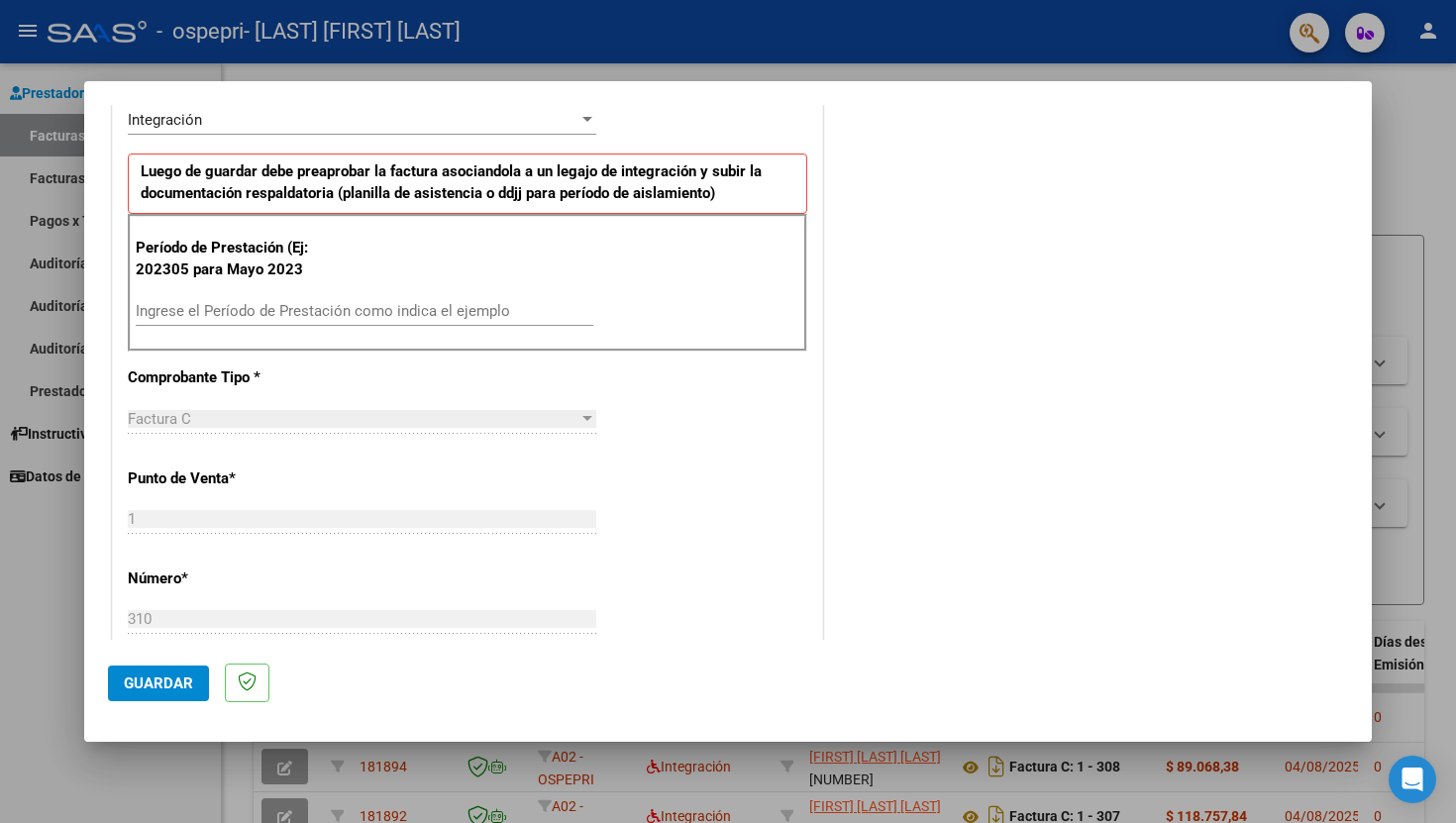 scroll, scrollTop: 461, scrollLeft: 0, axis: vertical 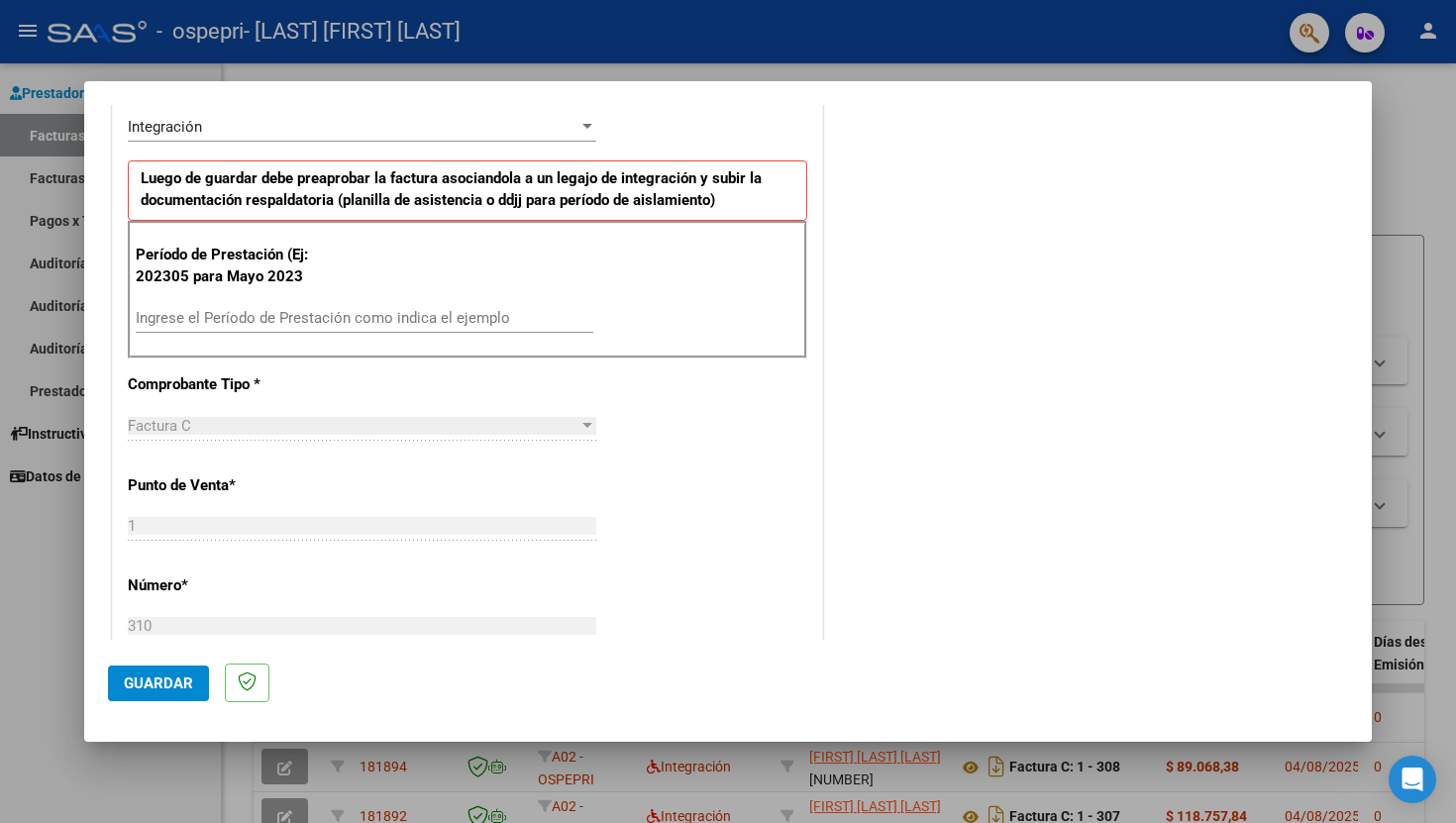 click on "Ingrese el Período de Prestación como indica el ejemplo" at bounding box center [364, 318] 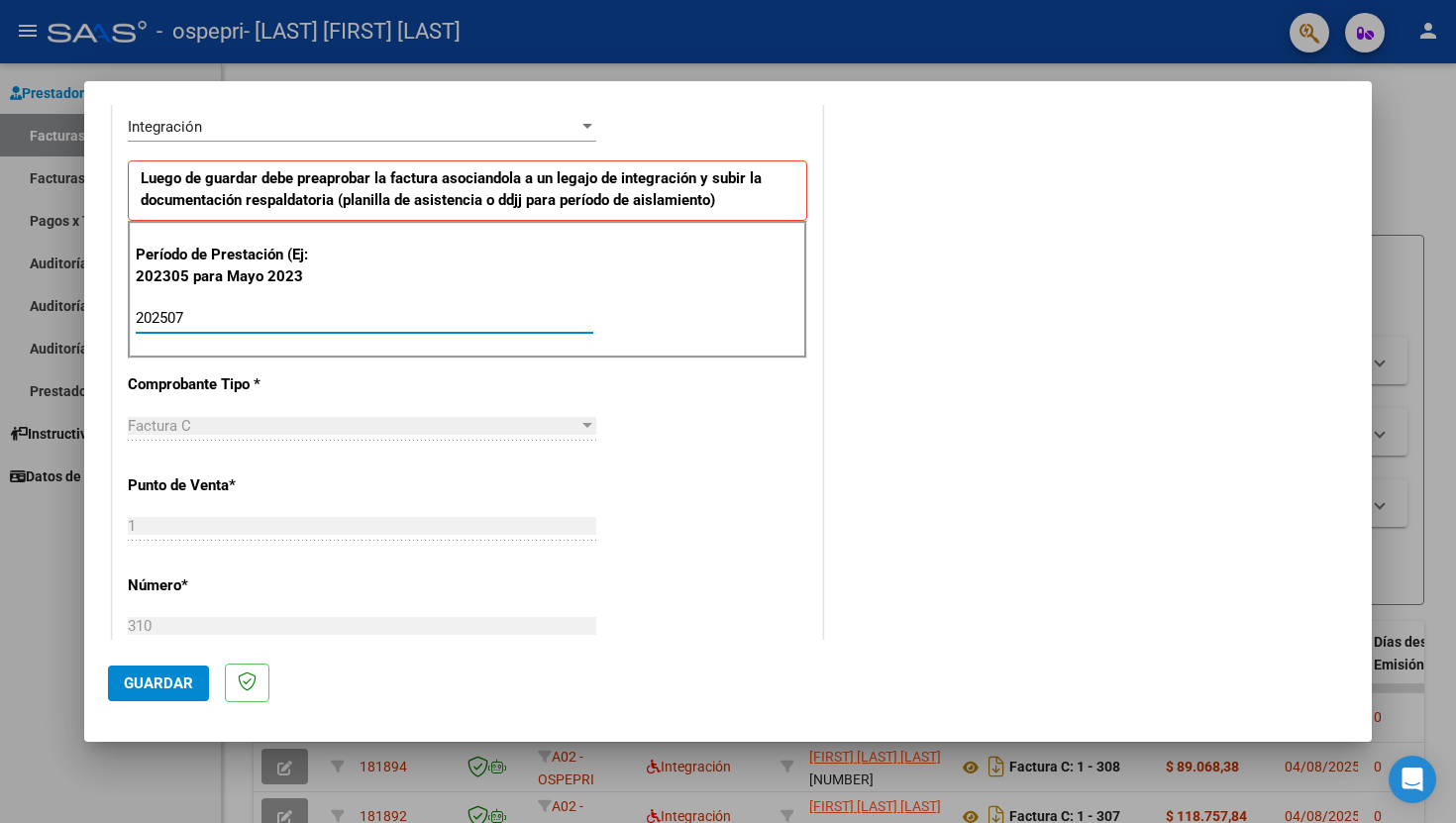 type on "202507" 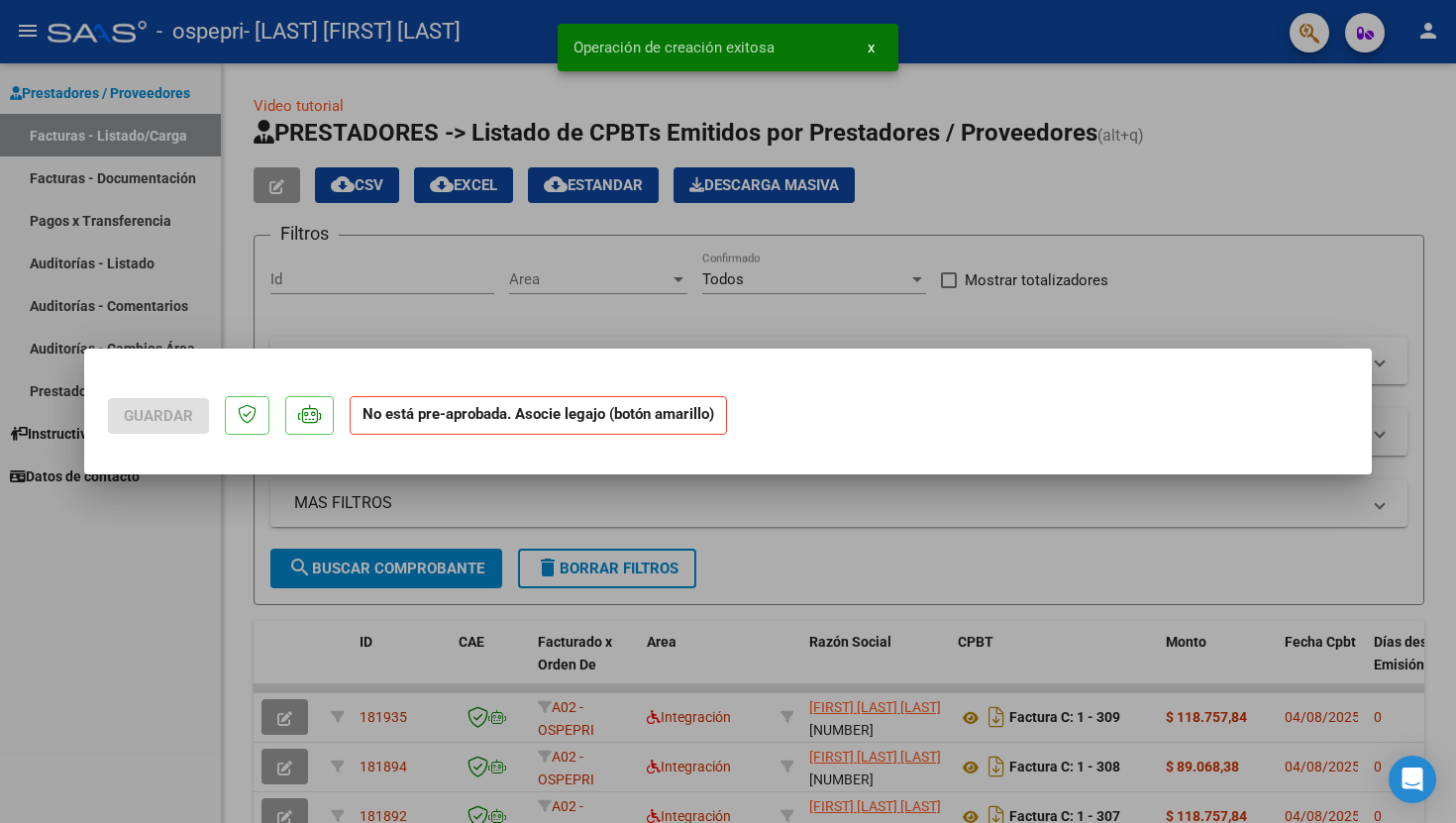 scroll, scrollTop: 0, scrollLeft: 0, axis: both 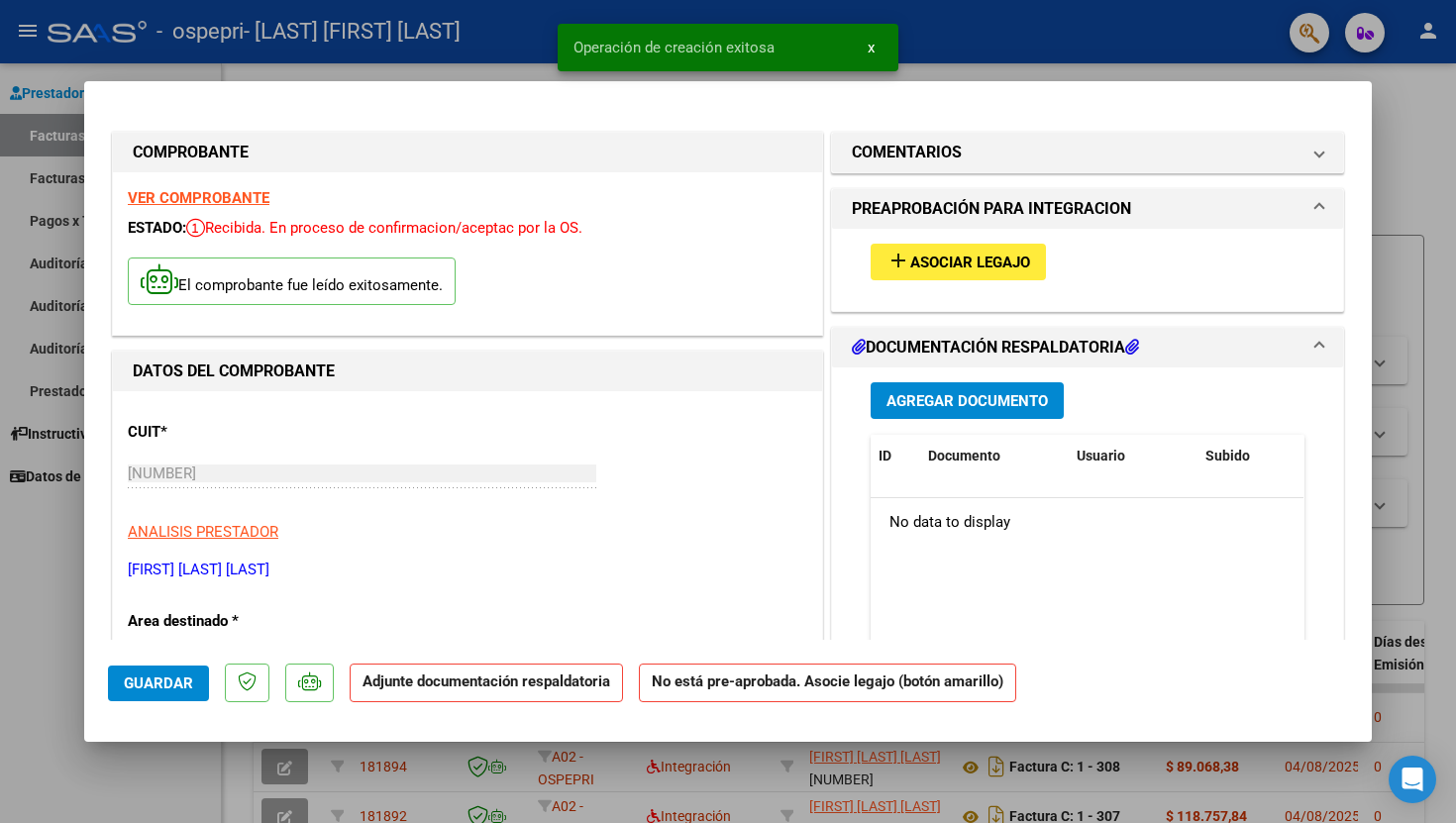 click on "Asociar Legajo" at bounding box center [970, 262] 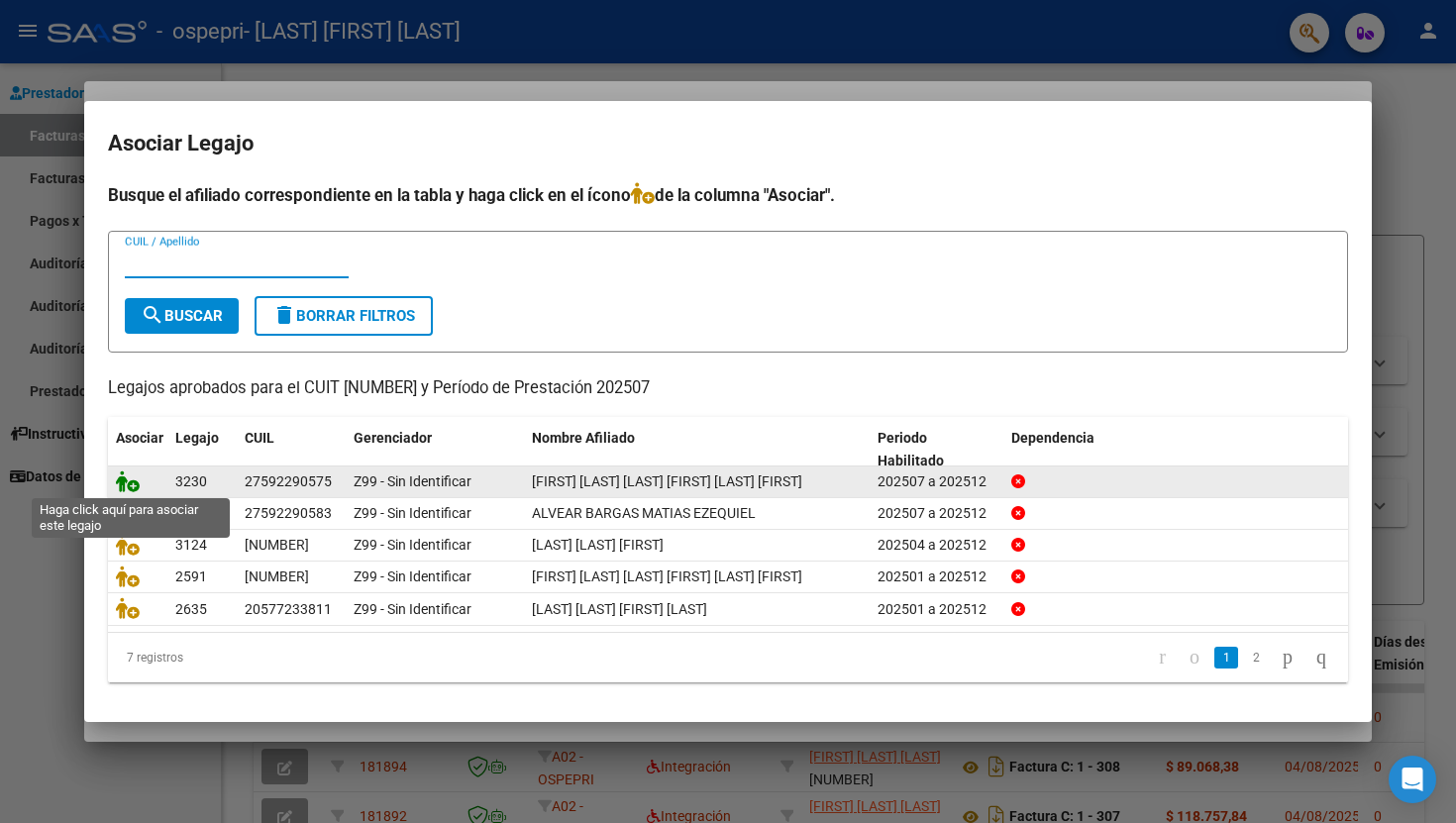 click 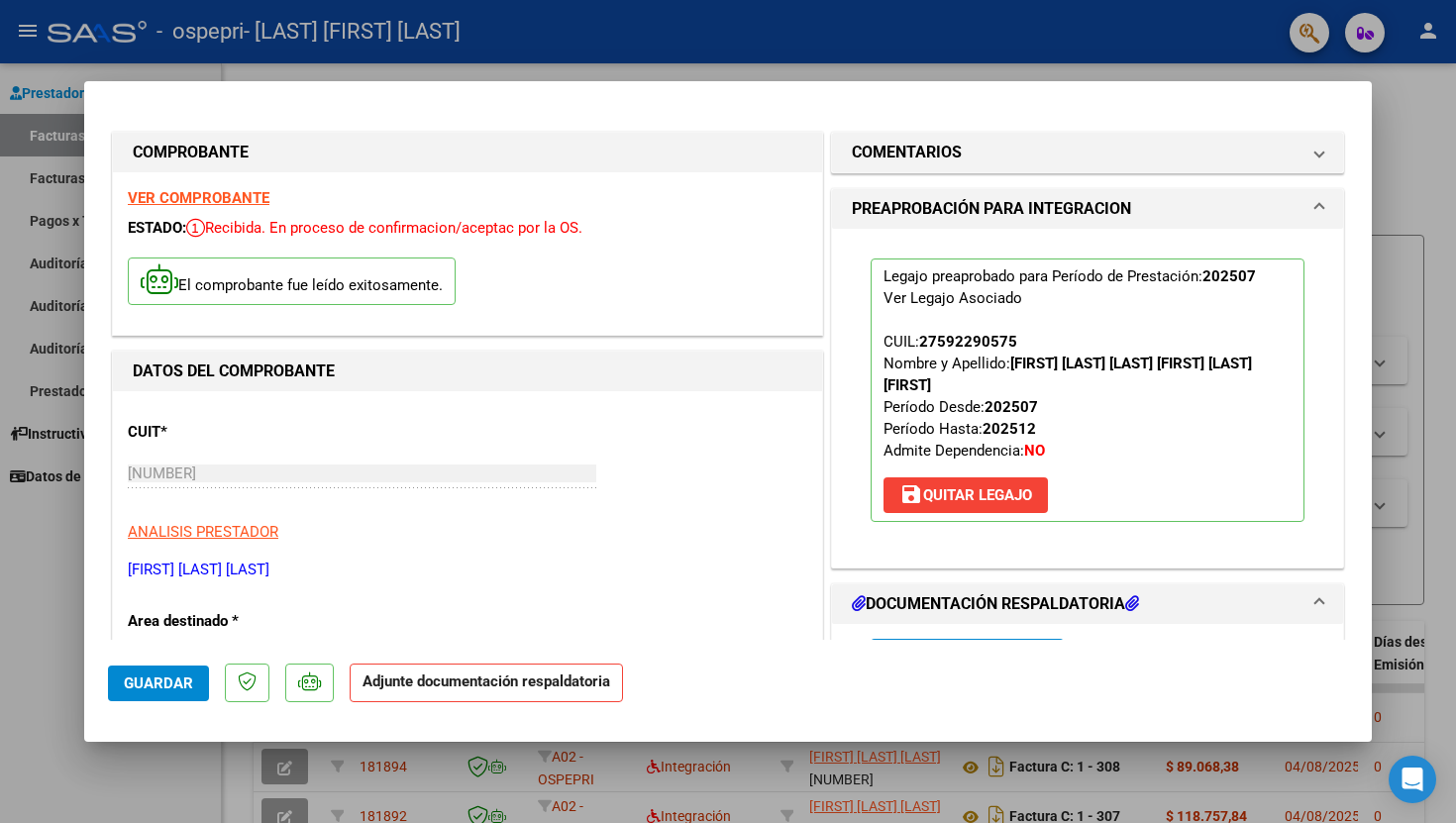 click on "Agregar Documento" at bounding box center (967, 658) 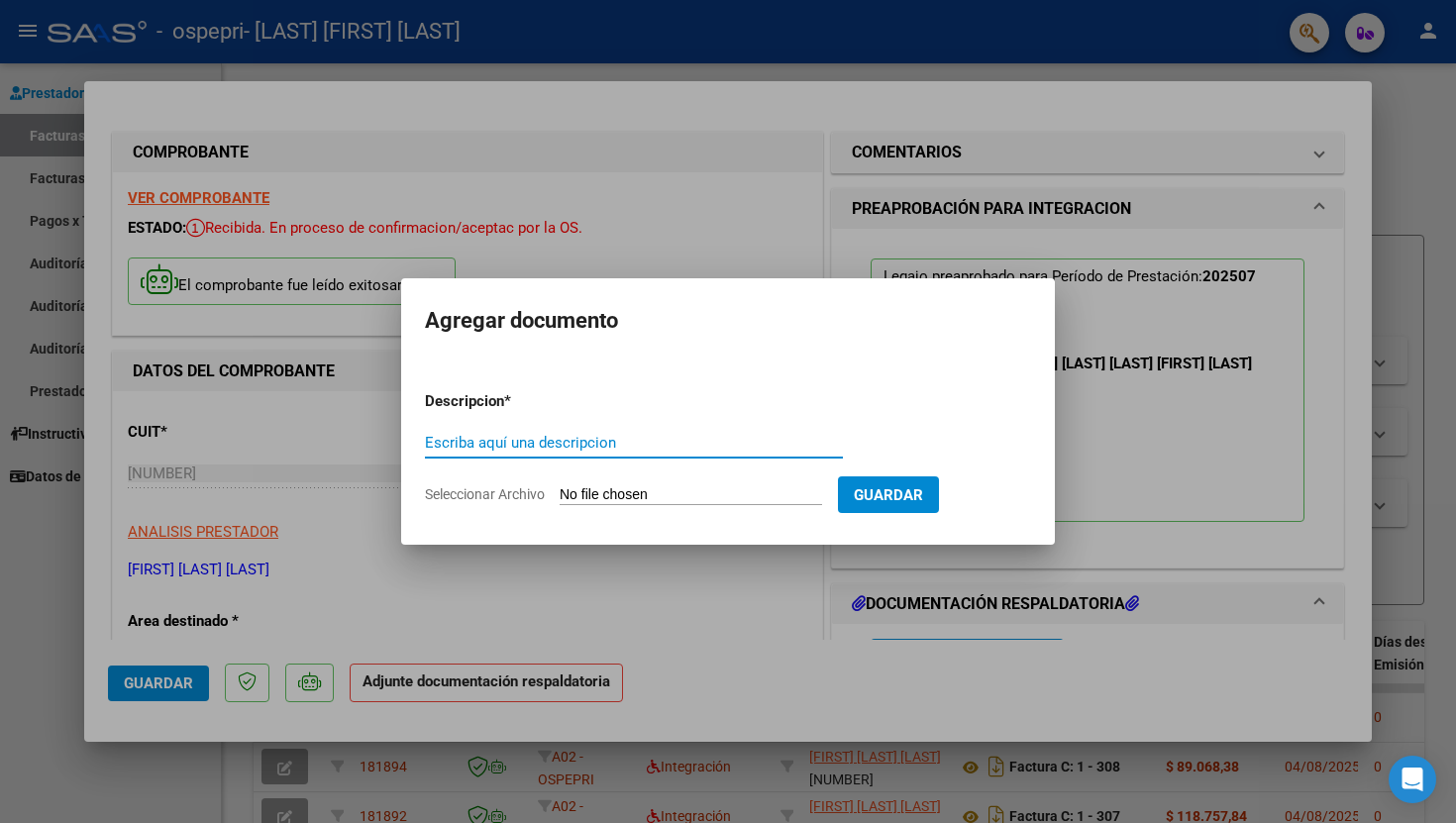 click on "Seleccionar Archivo" at bounding box center (690, 495) 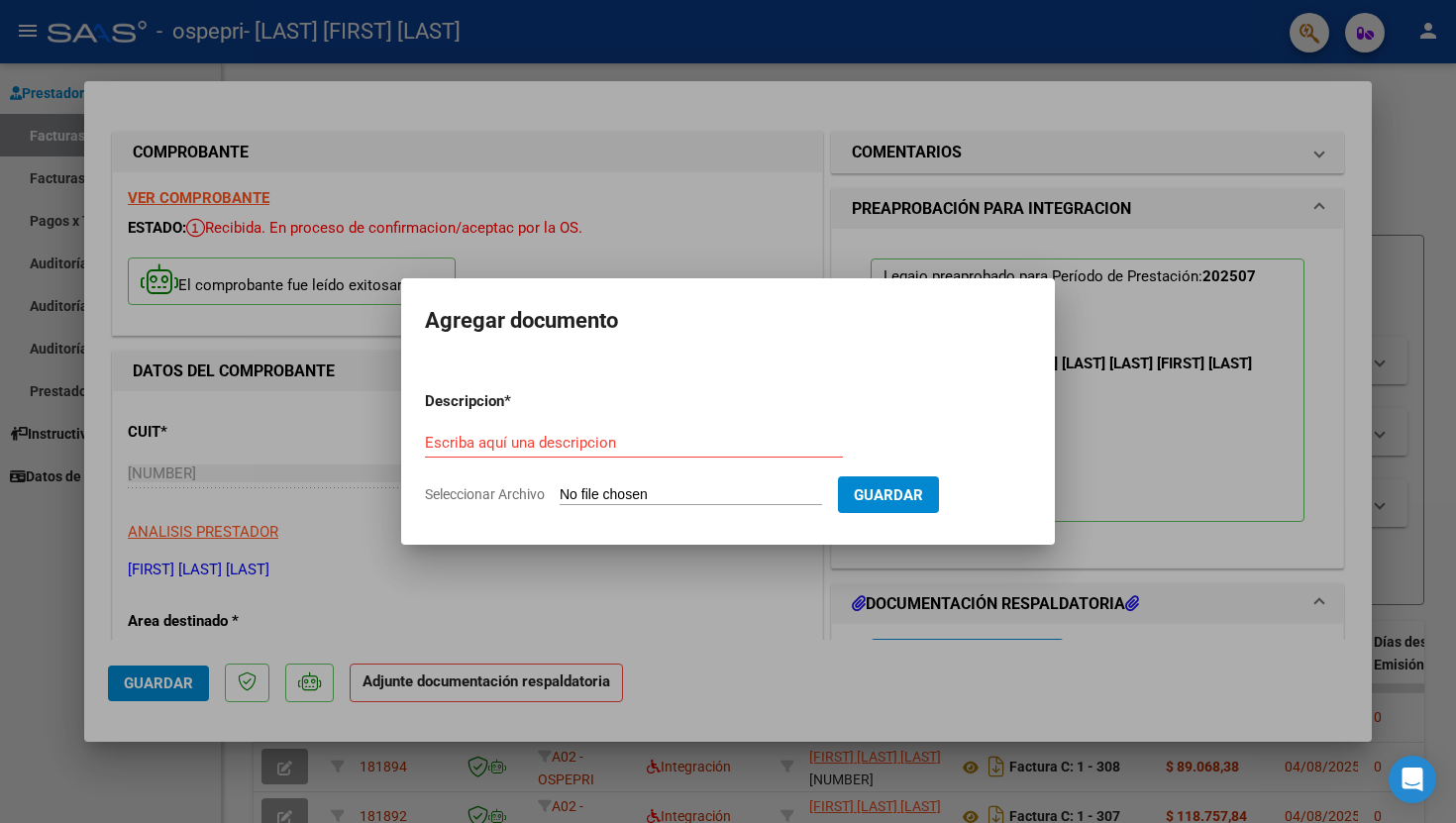 type on "C:\fakepath\WhatsApp Image 2025-08-04 at 19.46.23.jpeg" 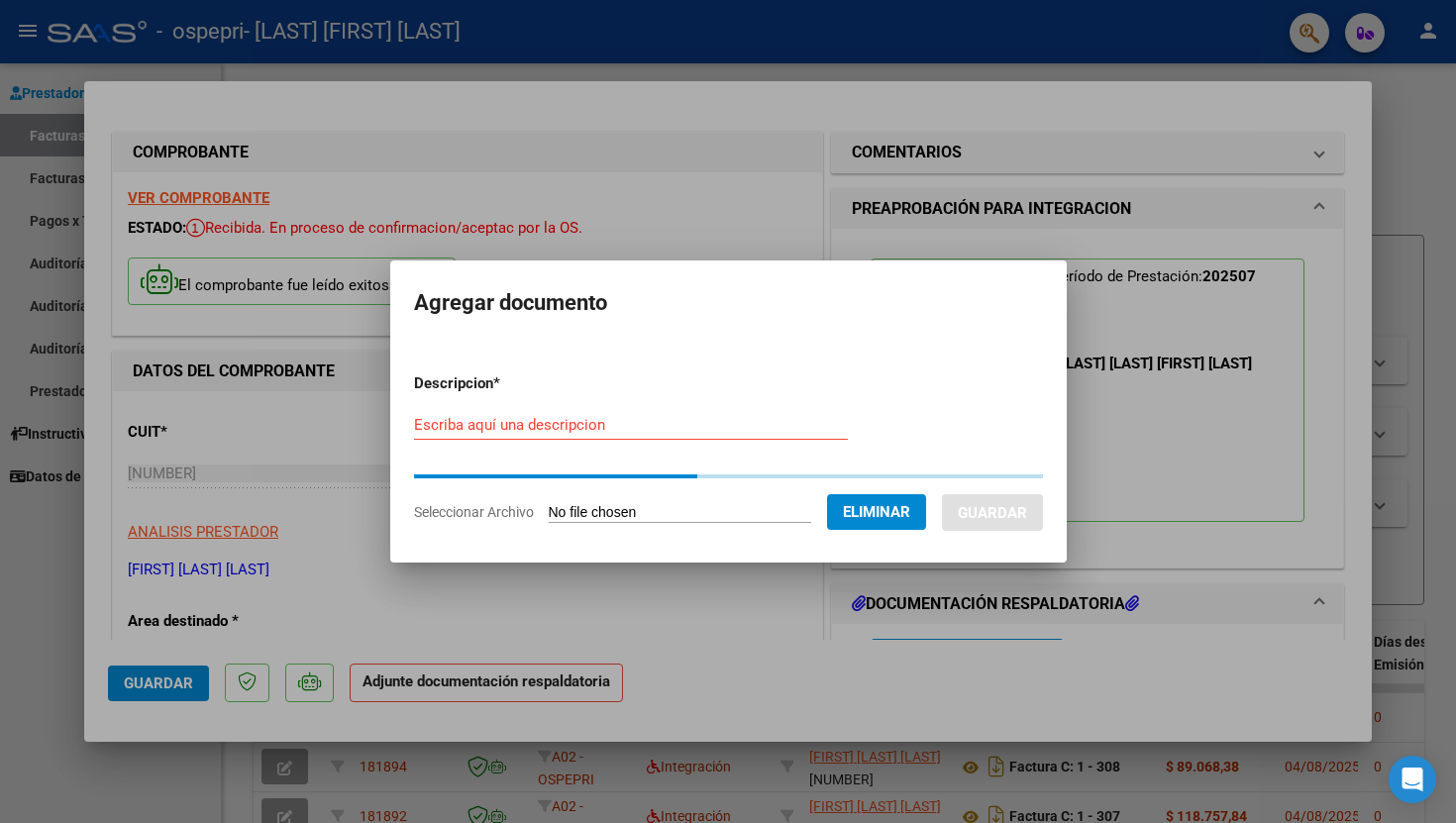 click on "Escriba aquí una descripcion" at bounding box center (631, 425) 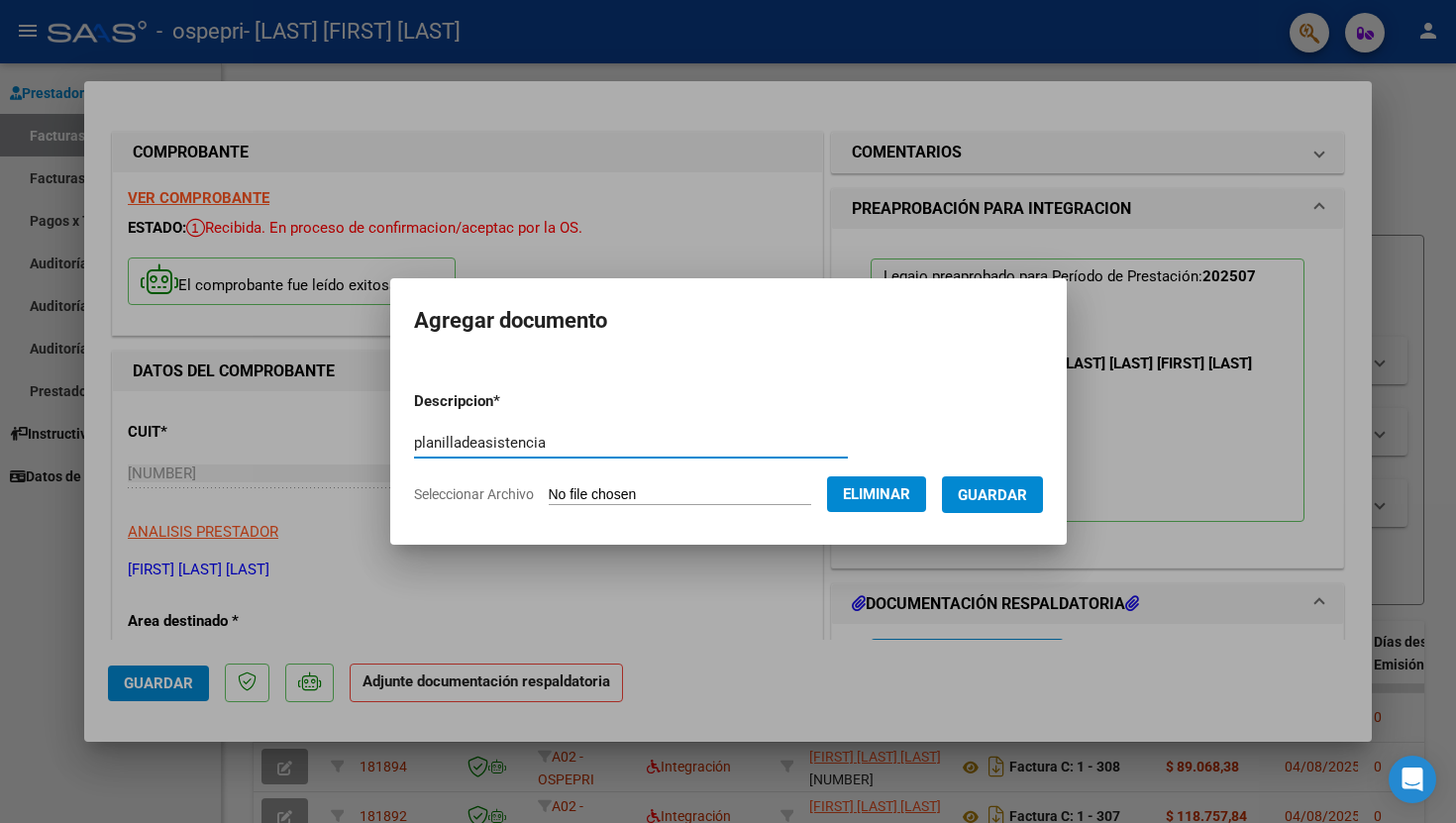 type on "planilladeasistencia" 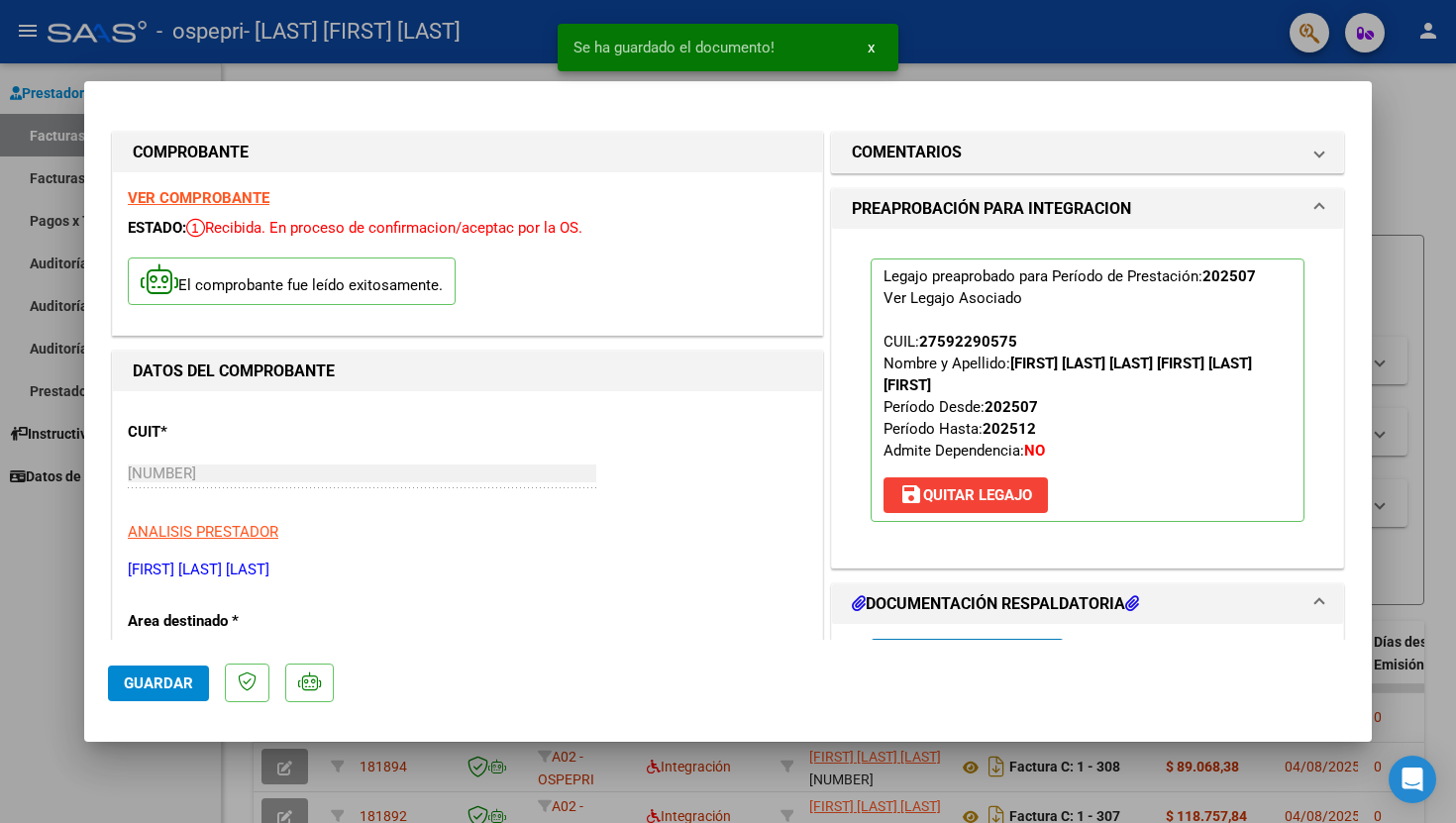 scroll, scrollTop: 13, scrollLeft: 0, axis: vertical 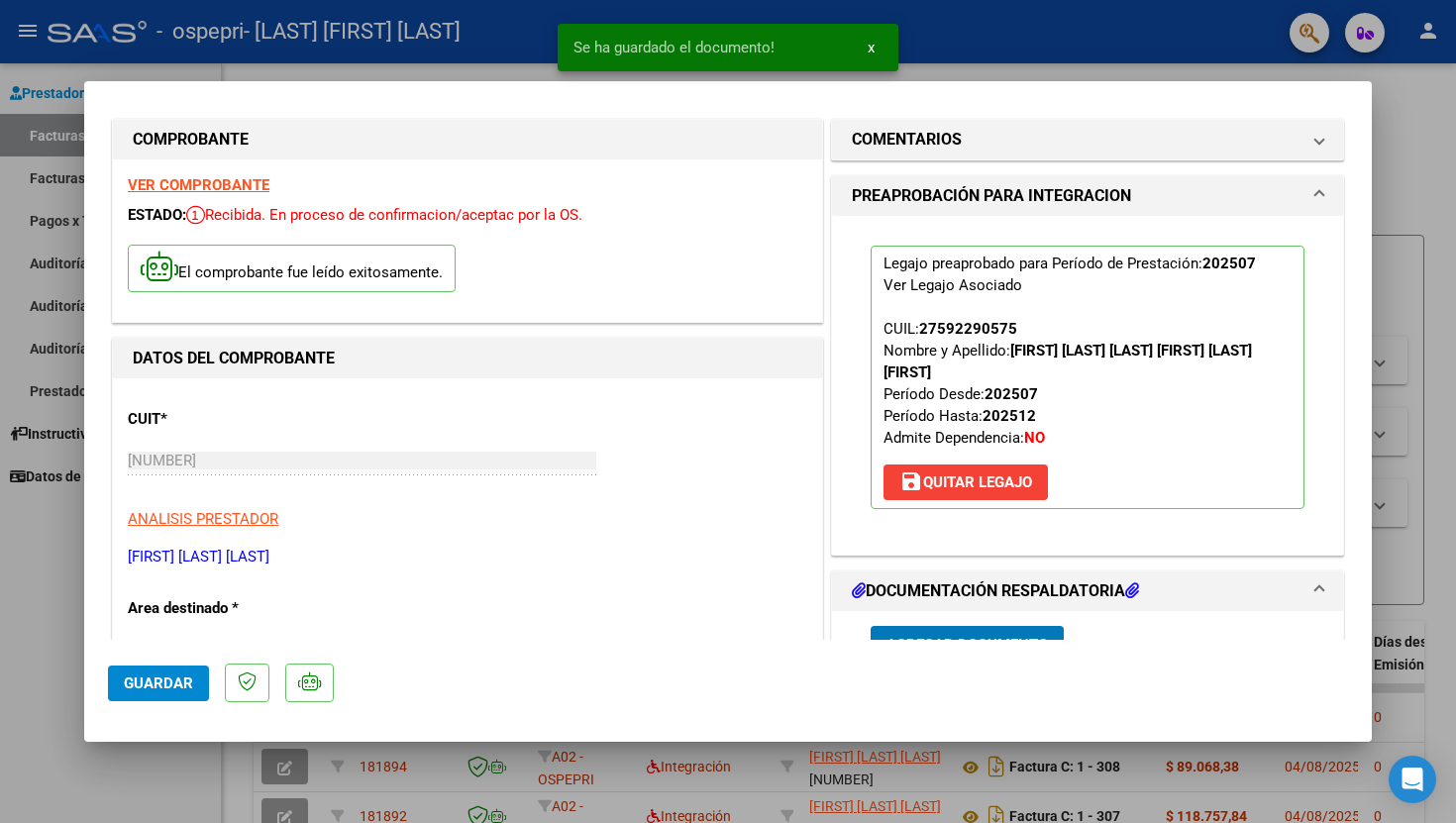 click on "Guardar" 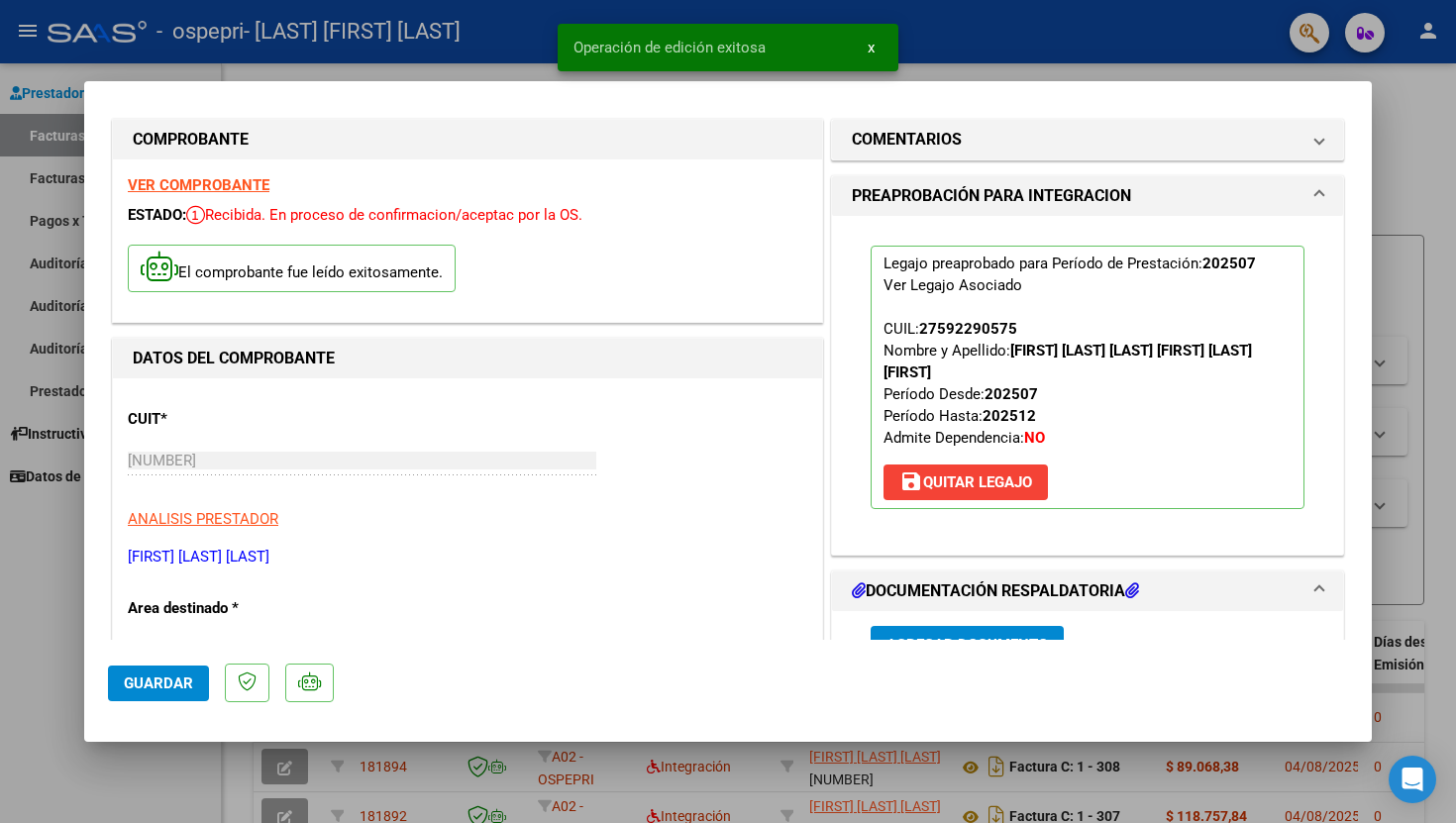 click at bounding box center (728, 411) 